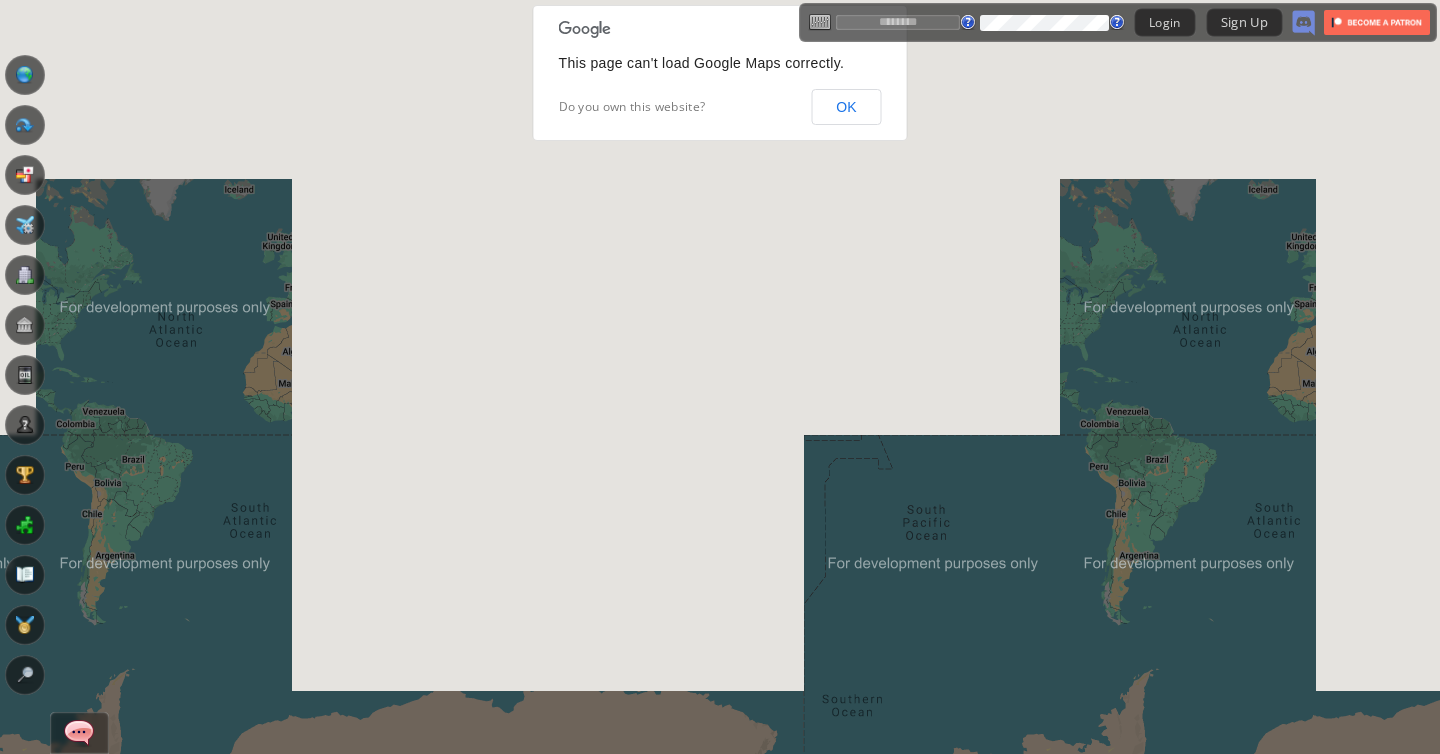scroll, scrollTop: 0, scrollLeft: 0, axis: both 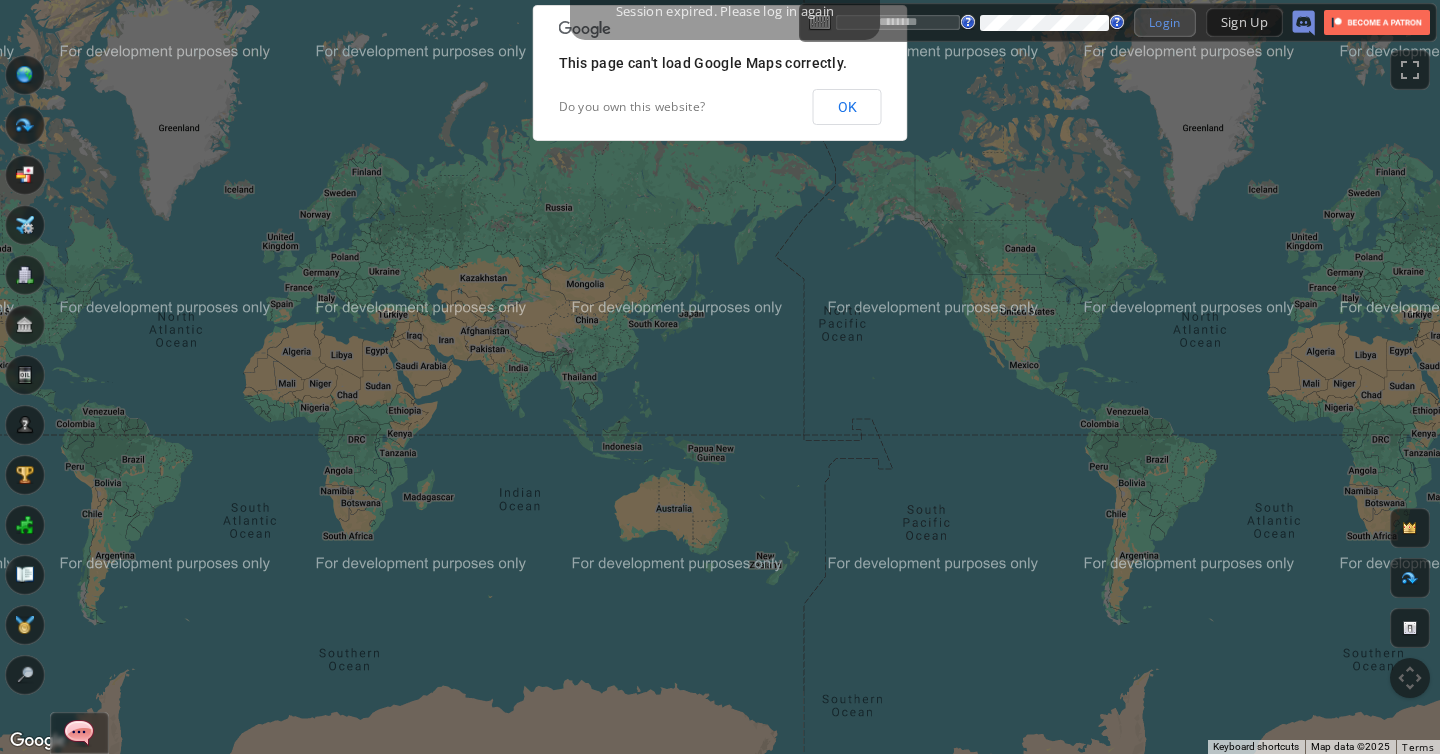 type on "*******" 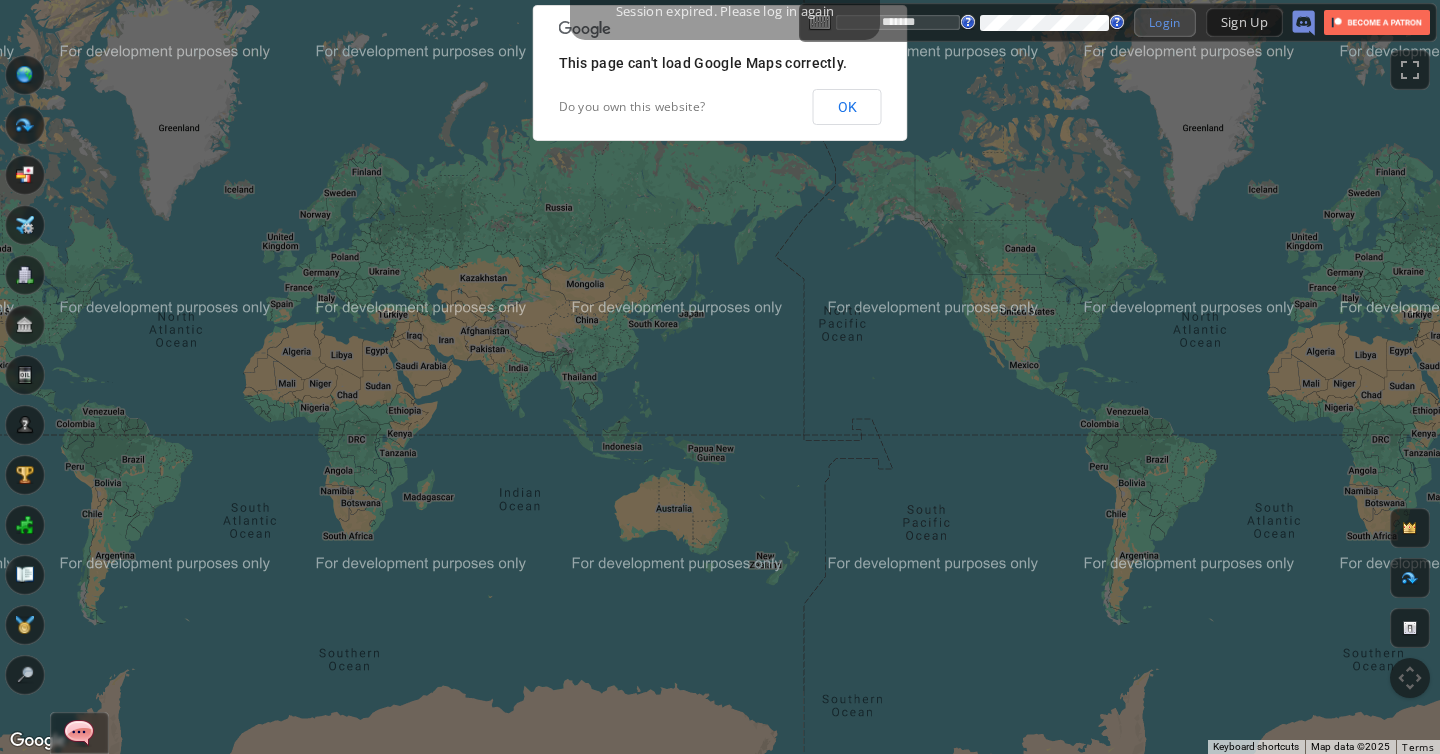 click on "Login" at bounding box center (1165, 22) 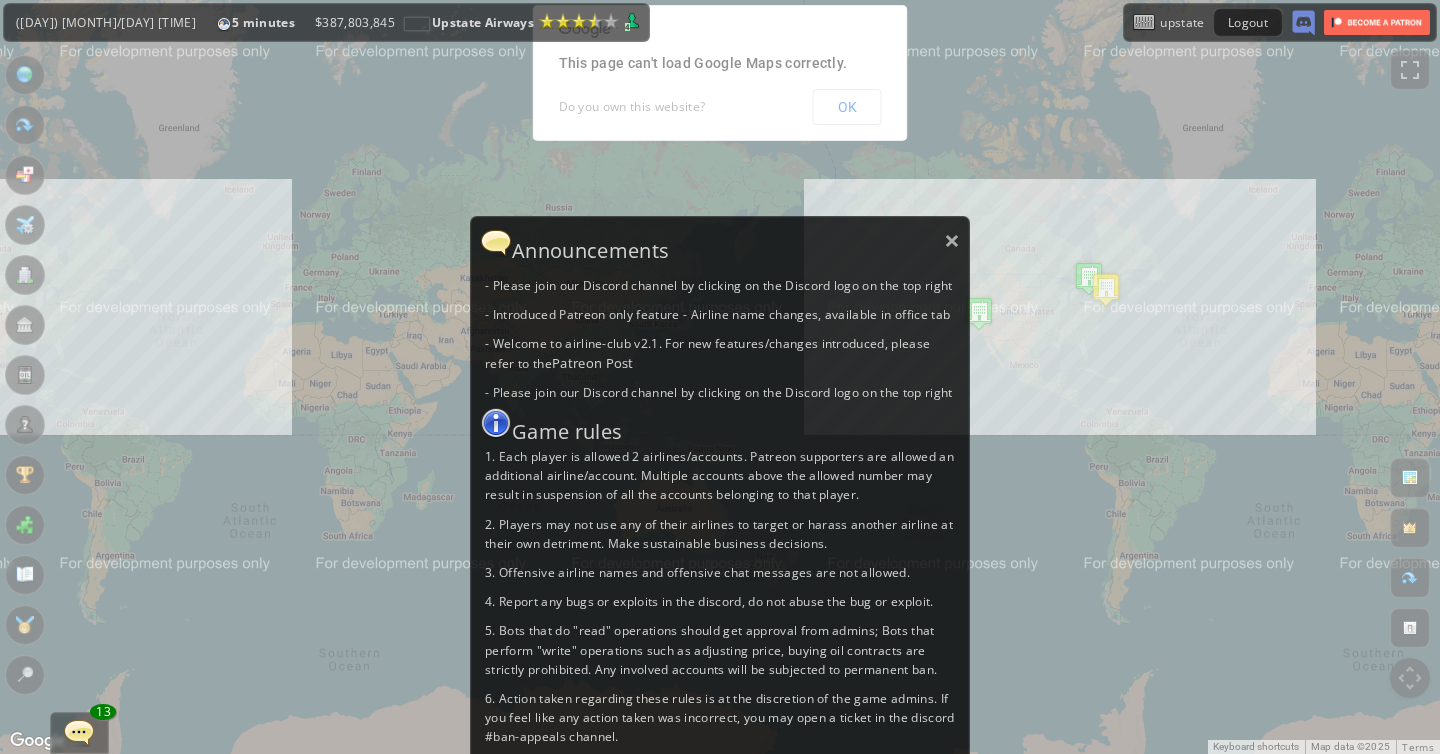 click on "Announcements" at bounding box center [720, 243] 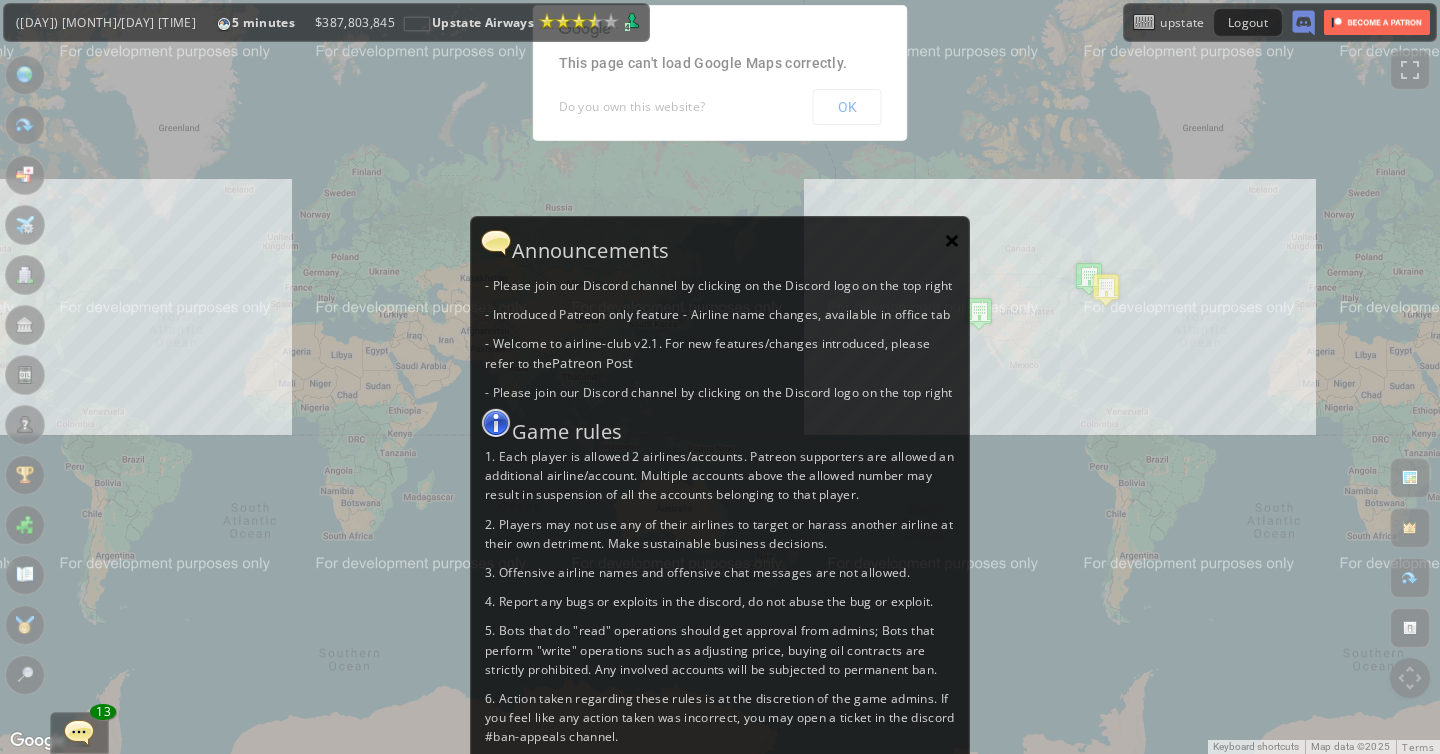 click on "×" at bounding box center [952, 240] 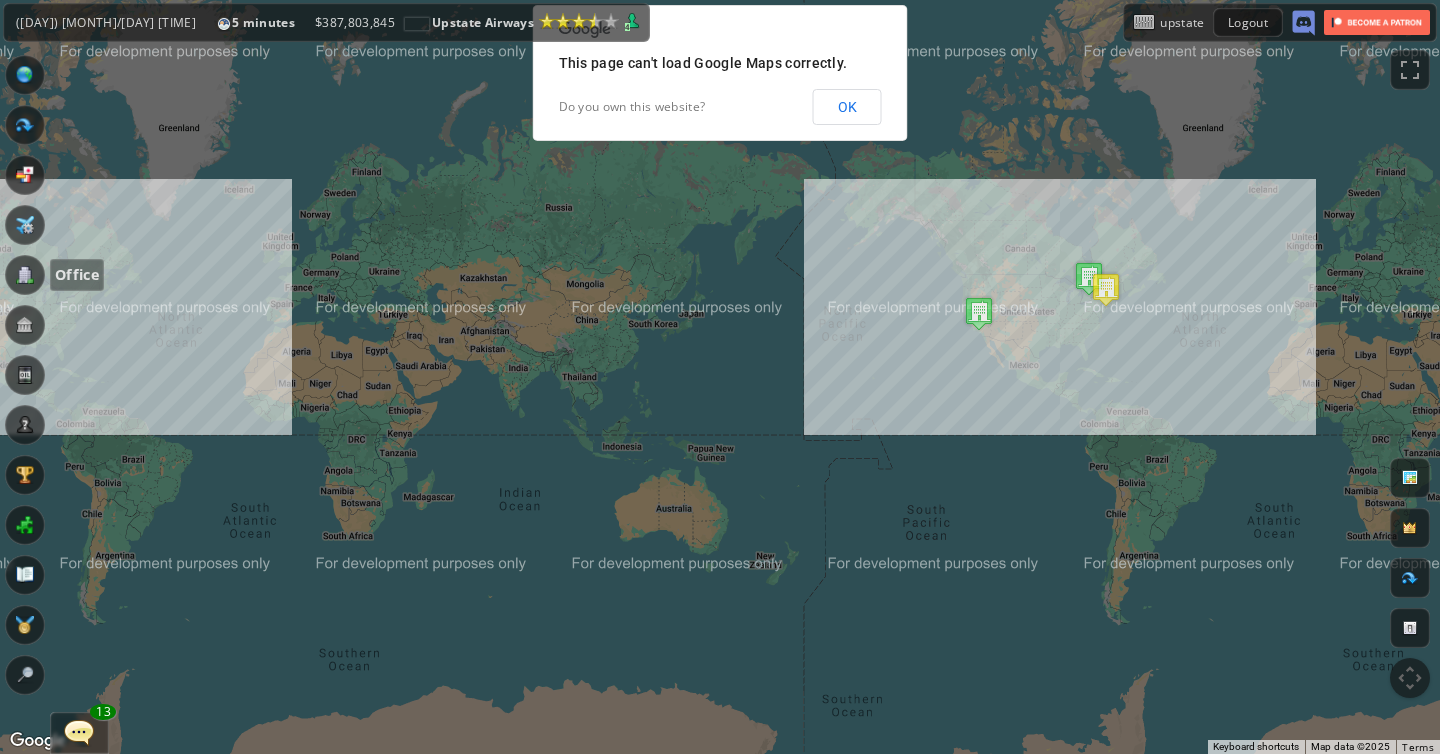 click at bounding box center [25, 275] 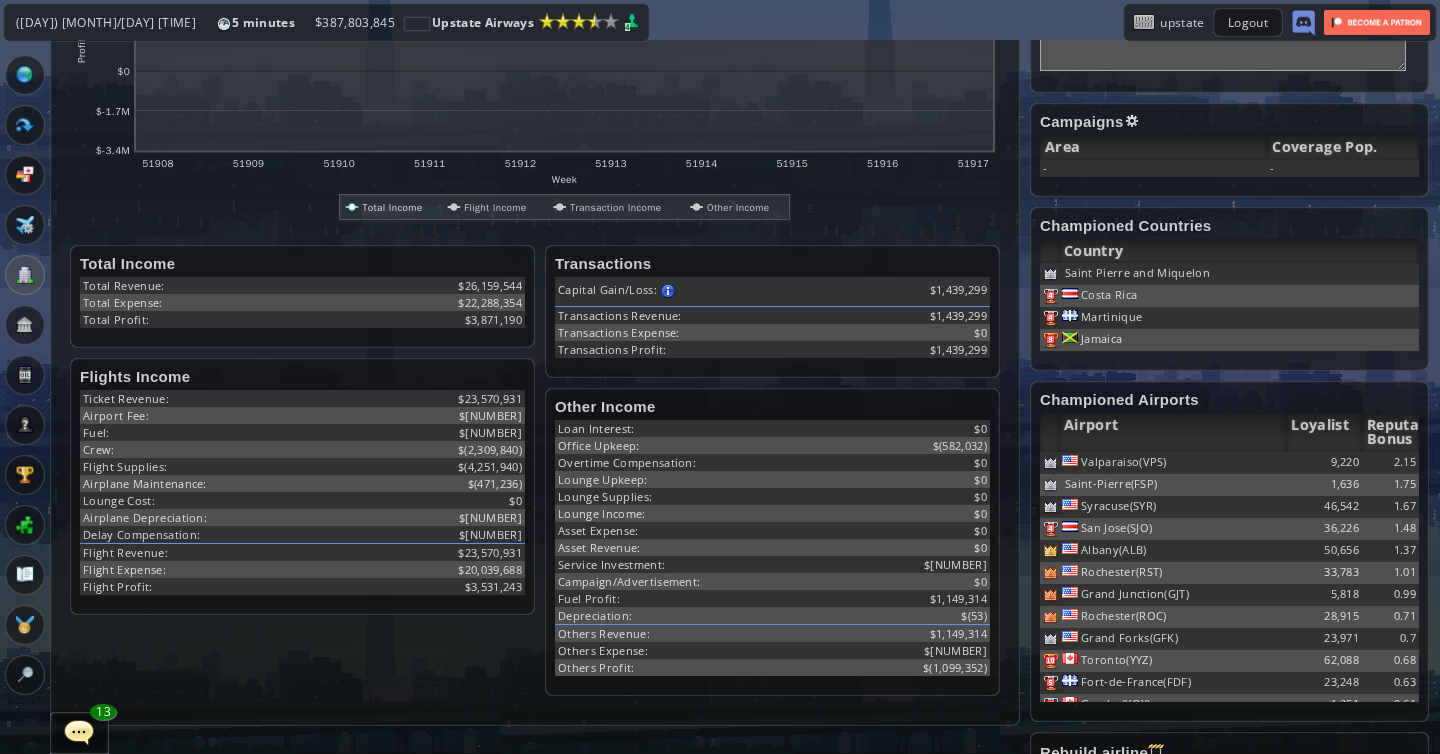 scroll, scrollTop: 407, scrollLeft: 0, axis: vertical 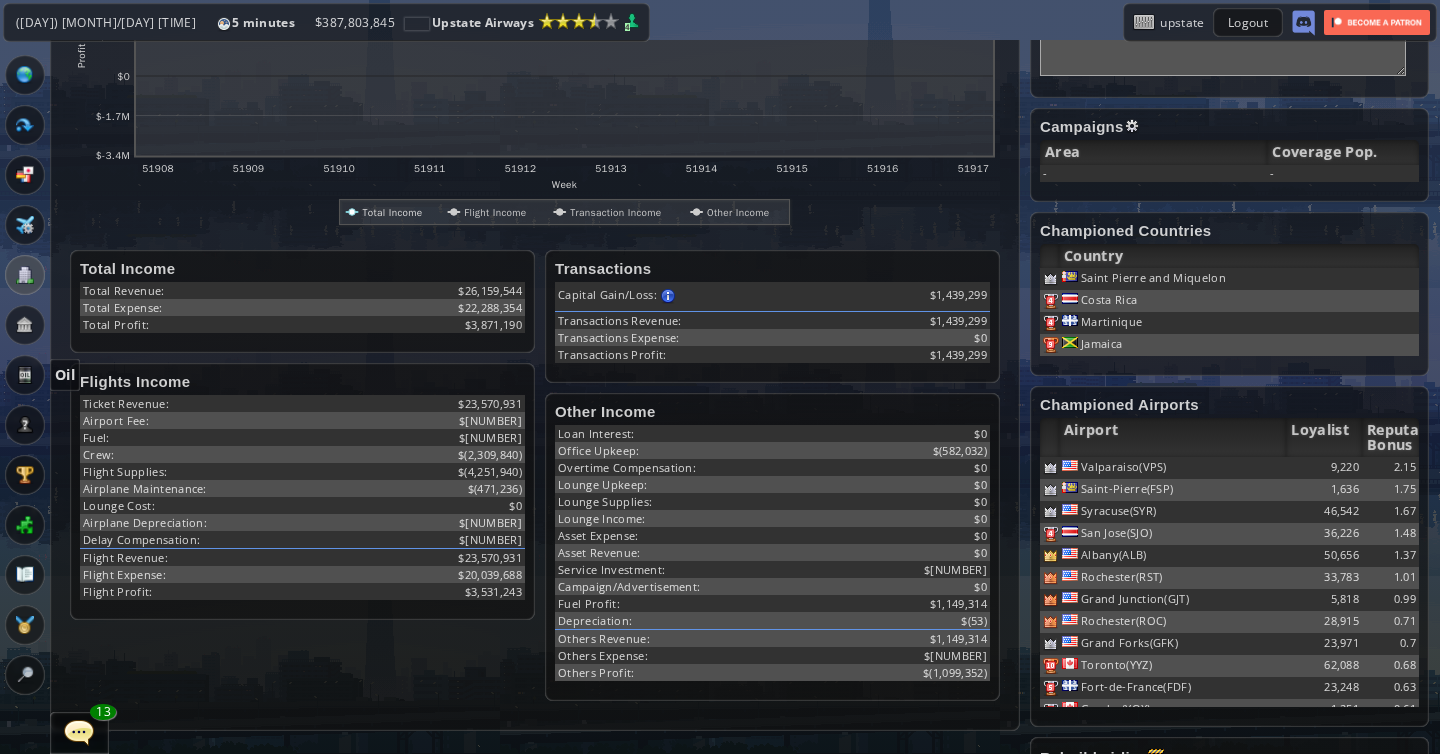 click at bounding box center (25, 375) 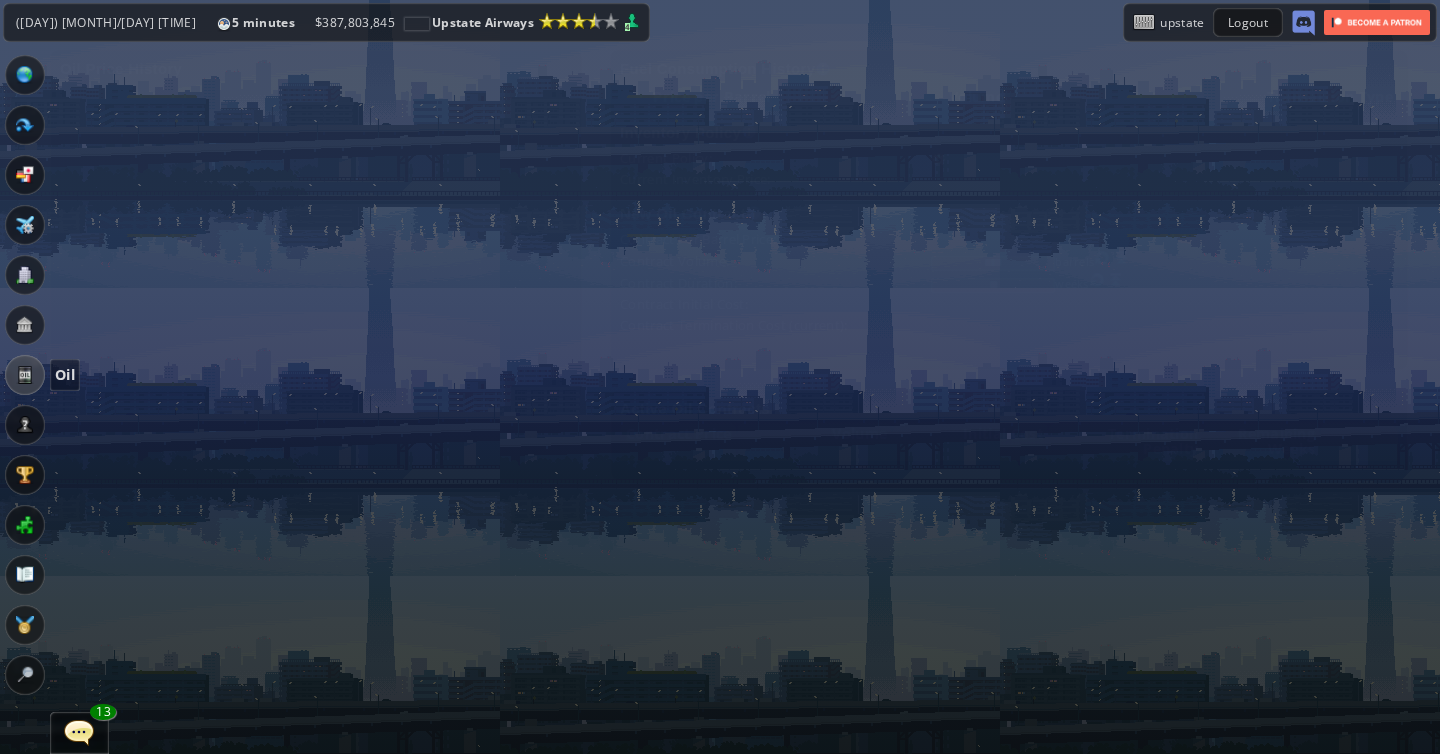 scroll, scrollTop: 0, scrollLeft: 0, axis: both 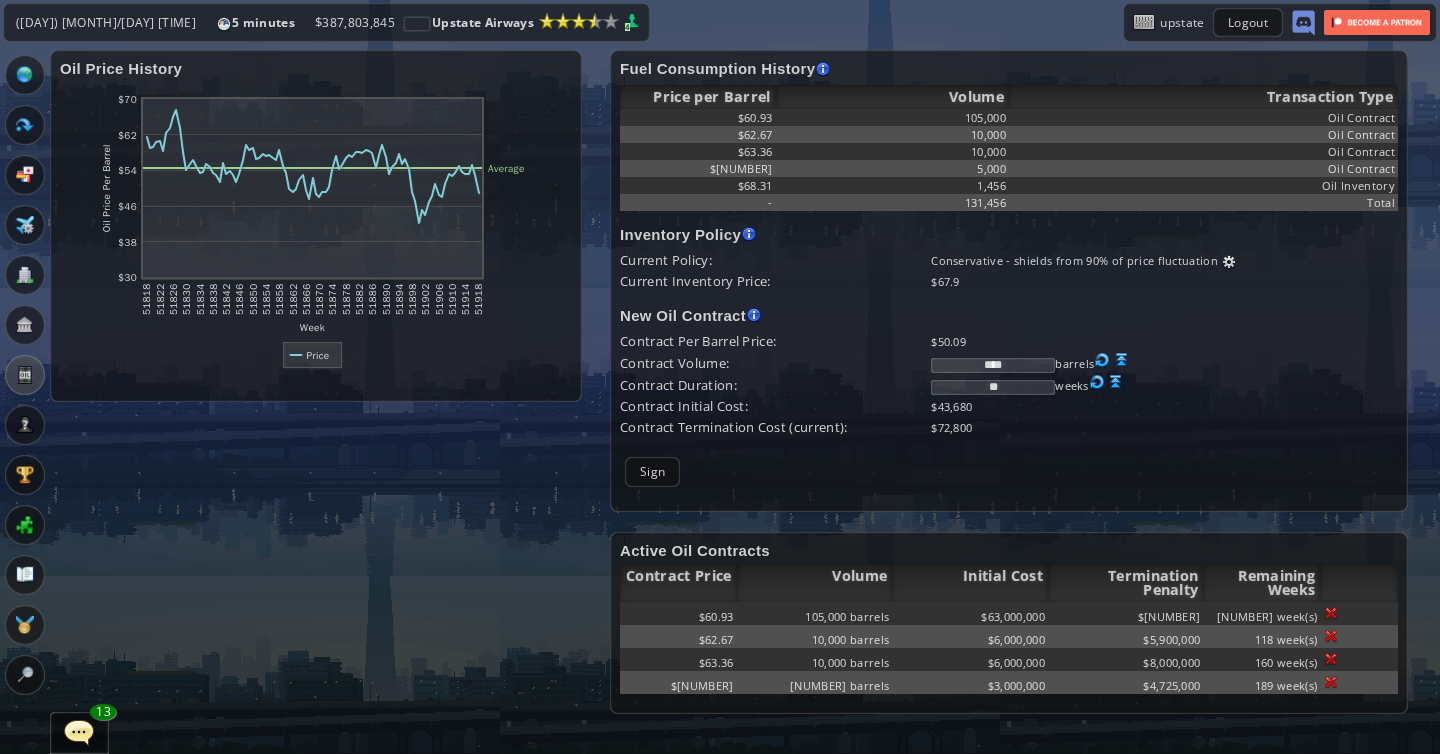 click on "****" at bounding box center [993, 365] 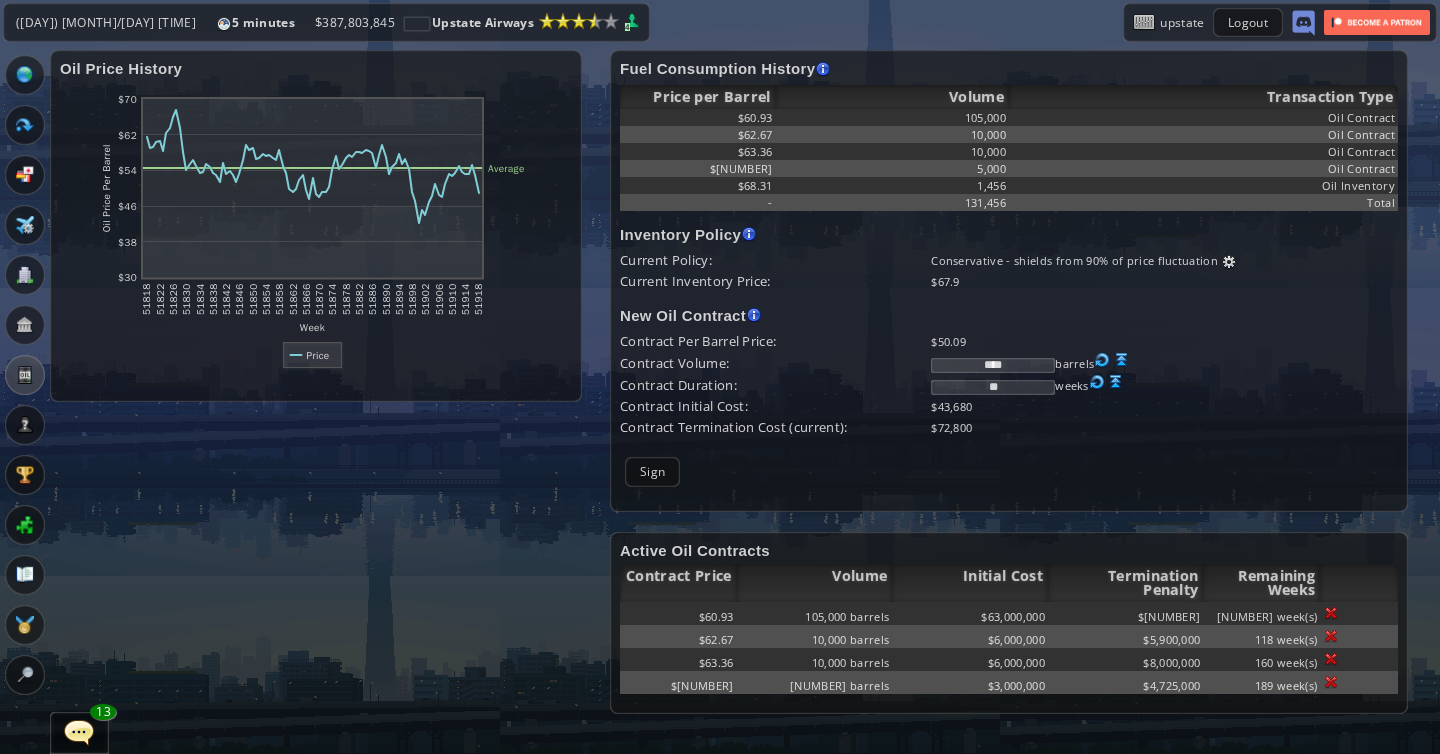click on "****" at bounding box center [993, 365] 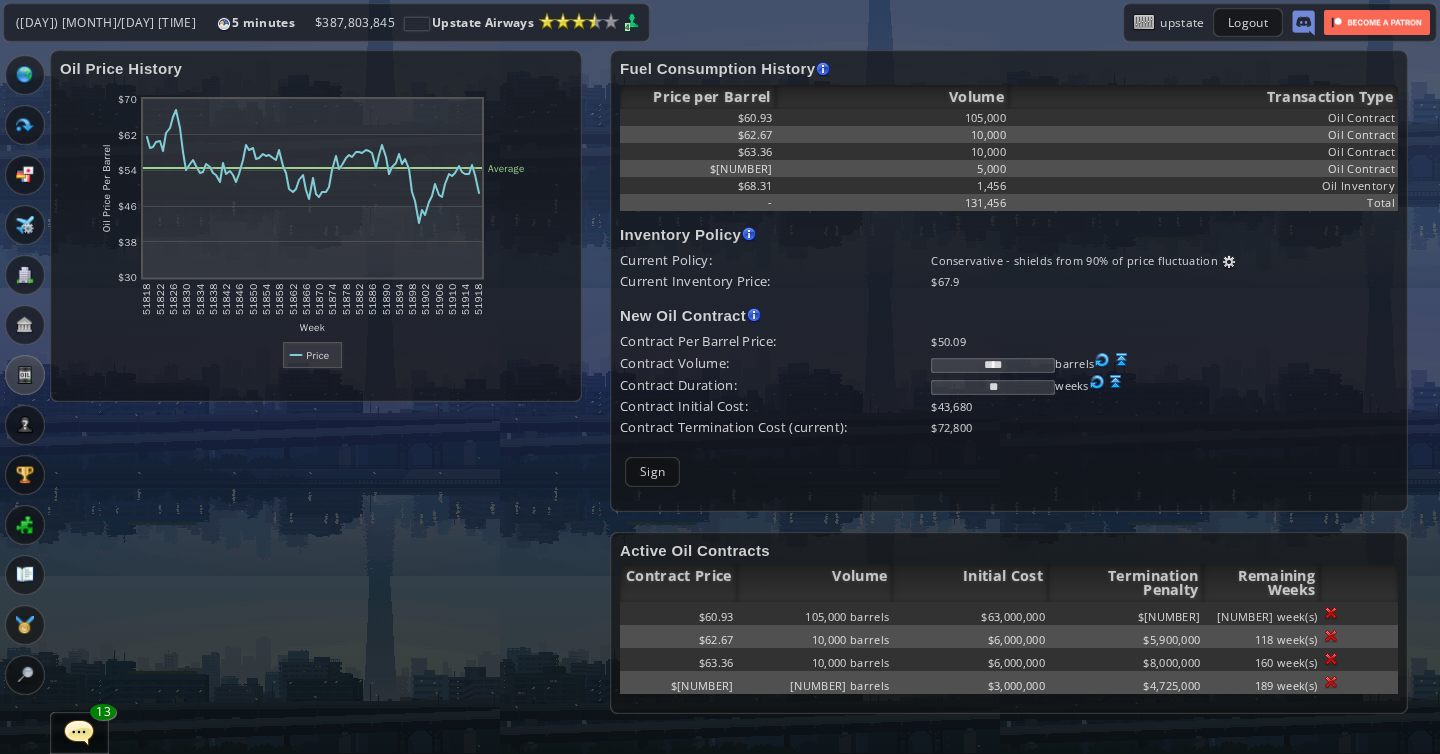 click on "****" at bounding box center [993, 365] 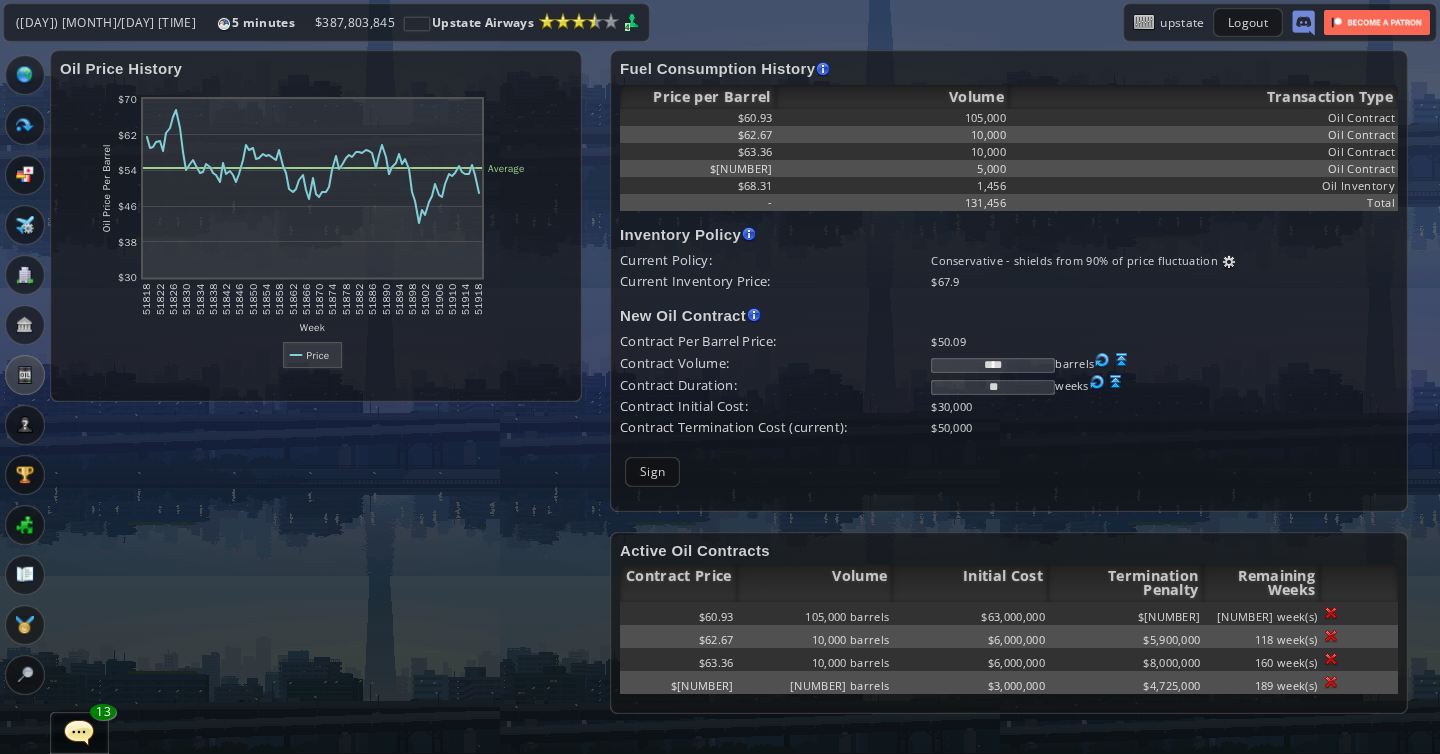 type on "****" 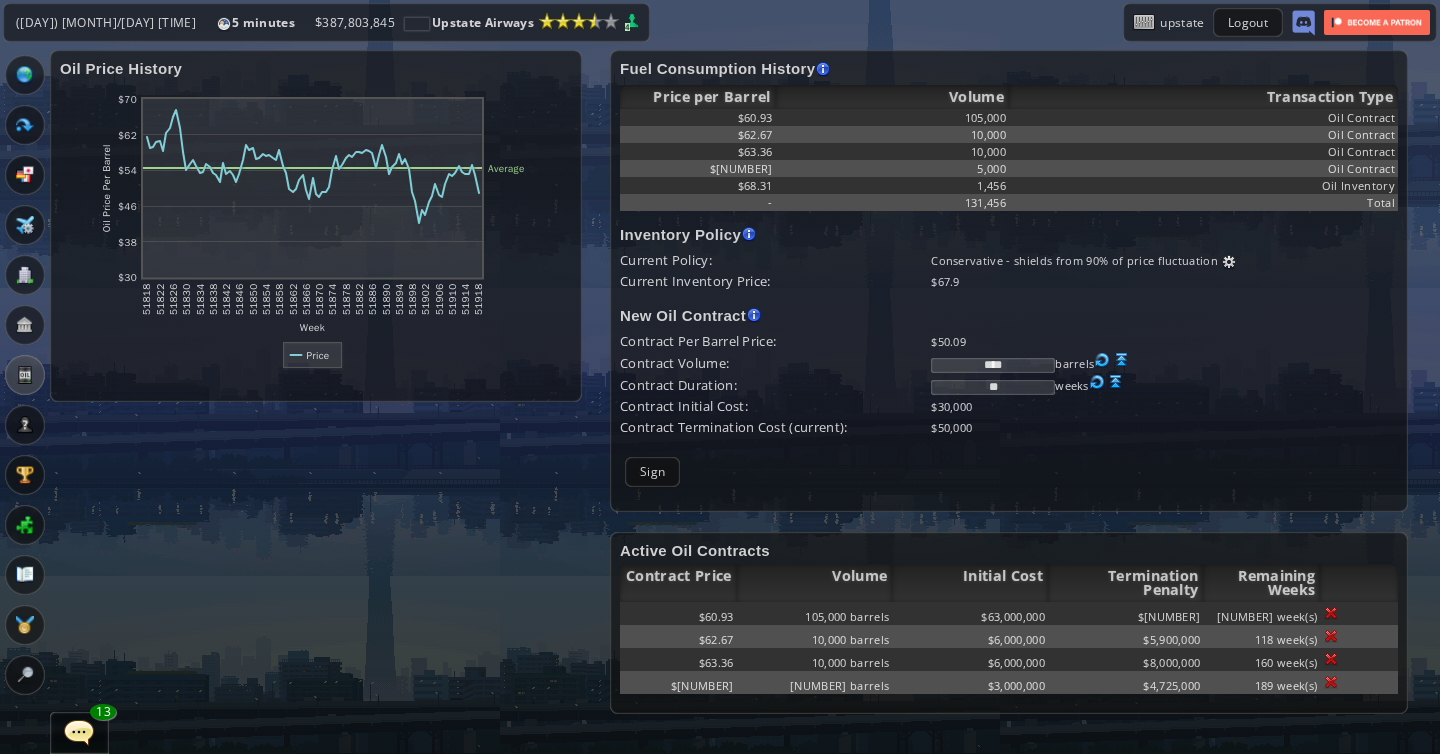 click at bounding box center (1122, 360) 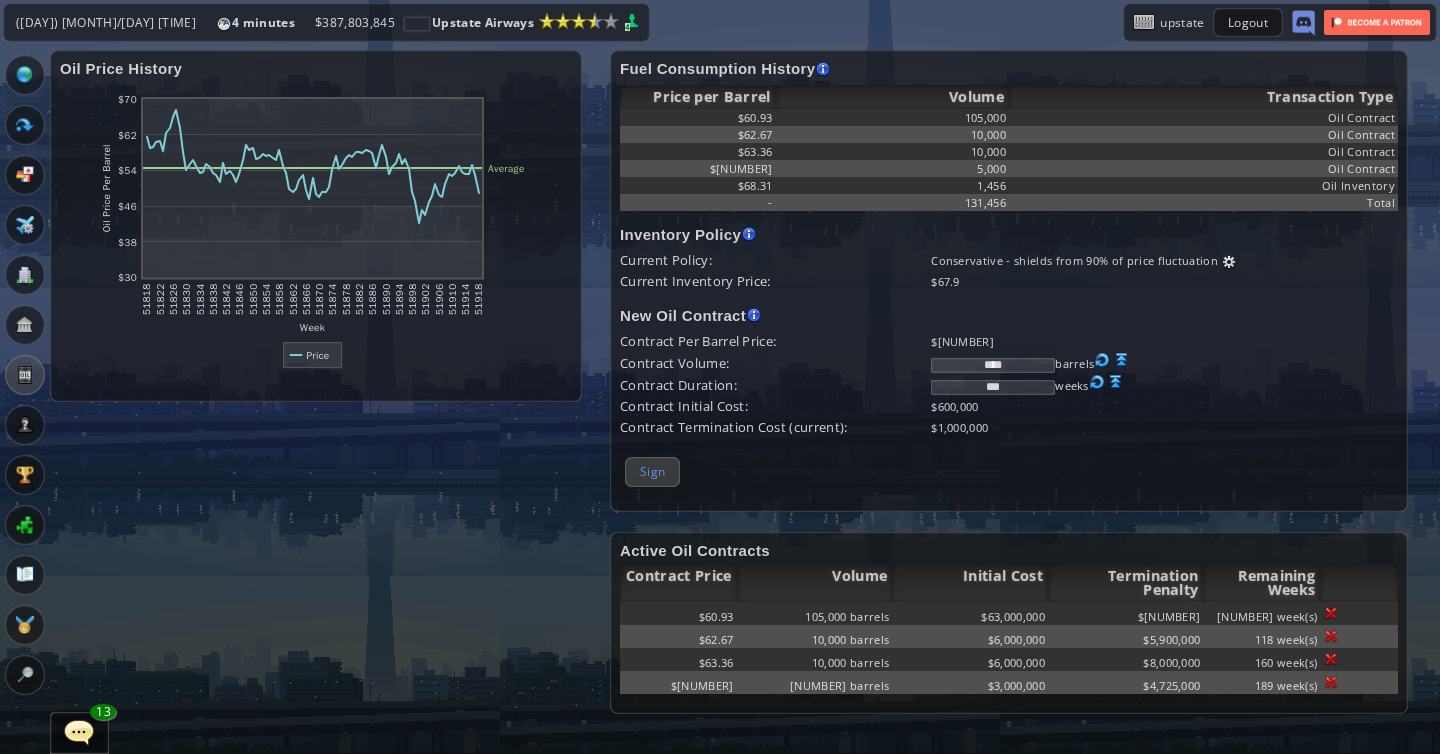 click on "Sign" at bounding box center [652, 471] 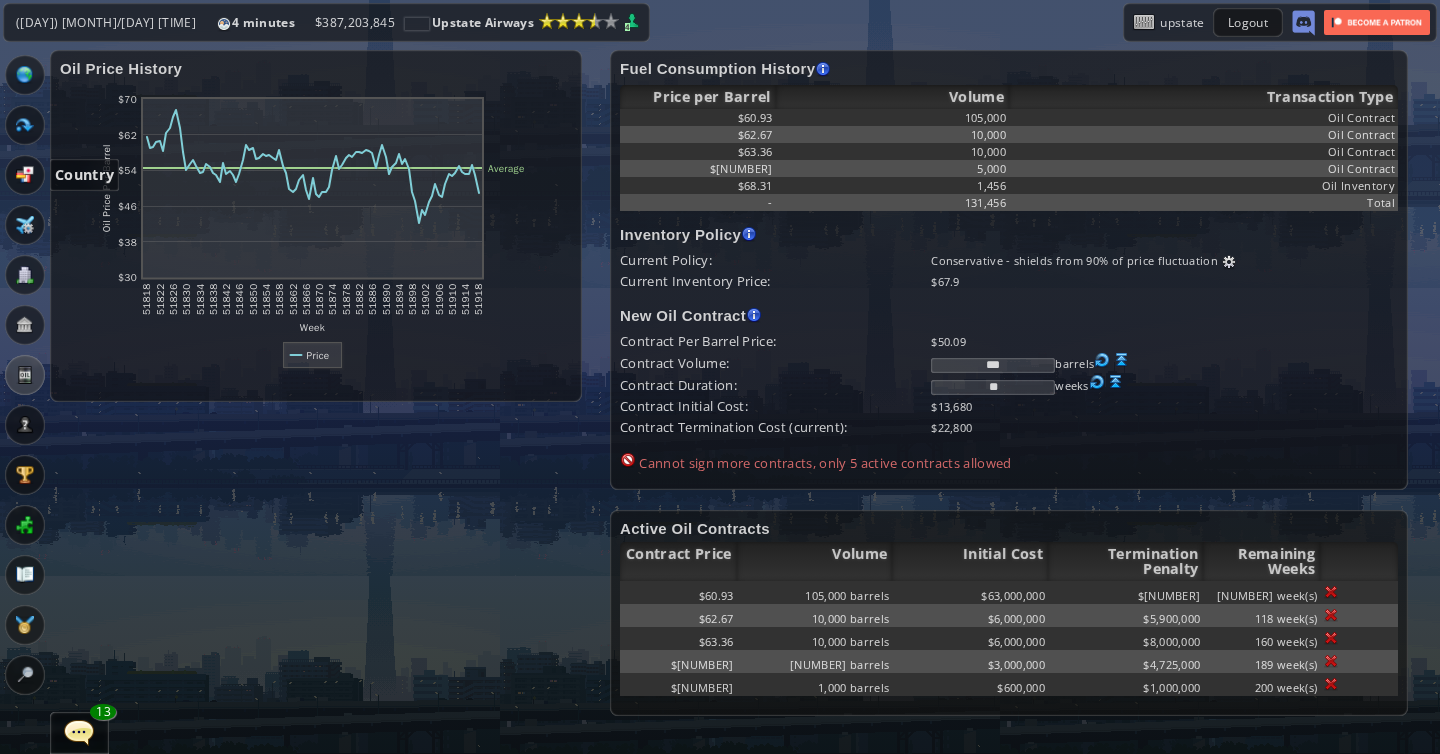 click at bounding box center [25, 175] 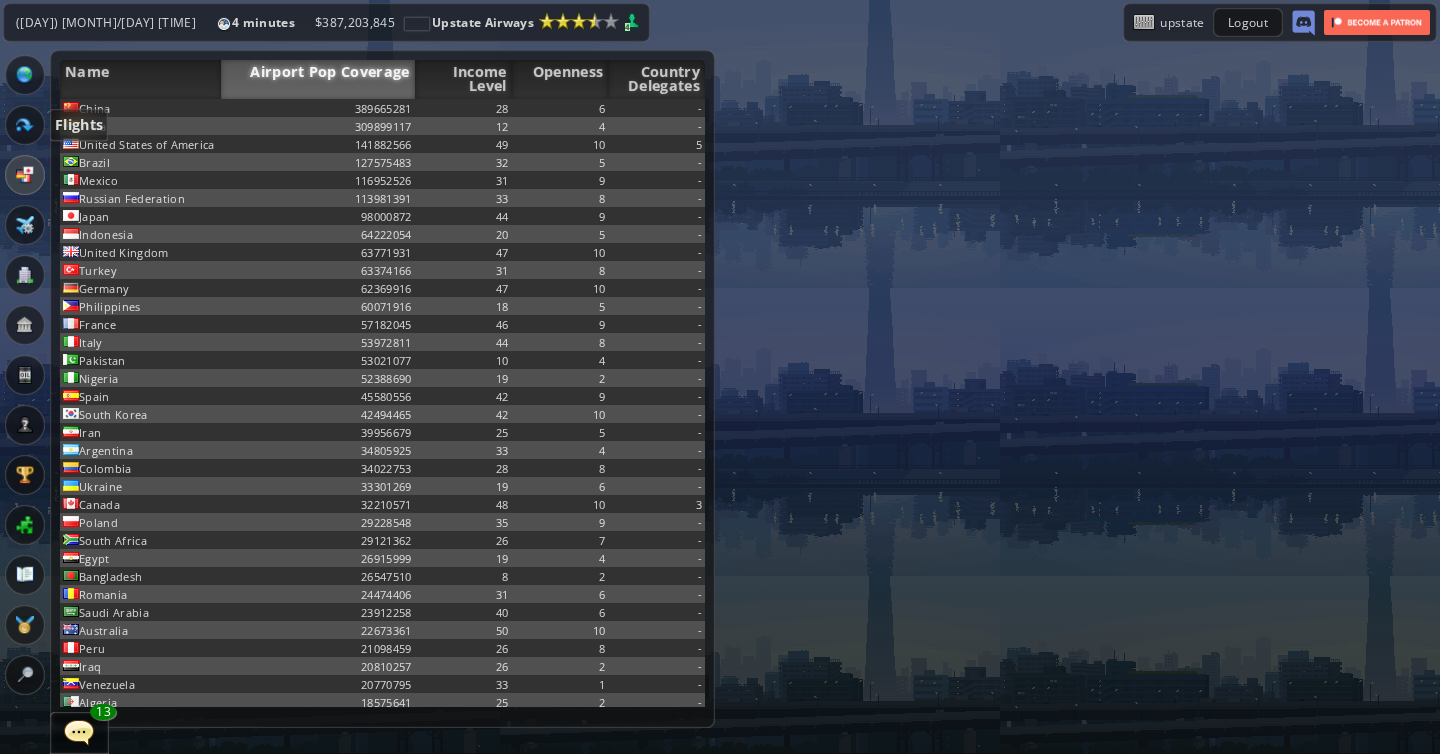 click at bounding box center [25, 125] 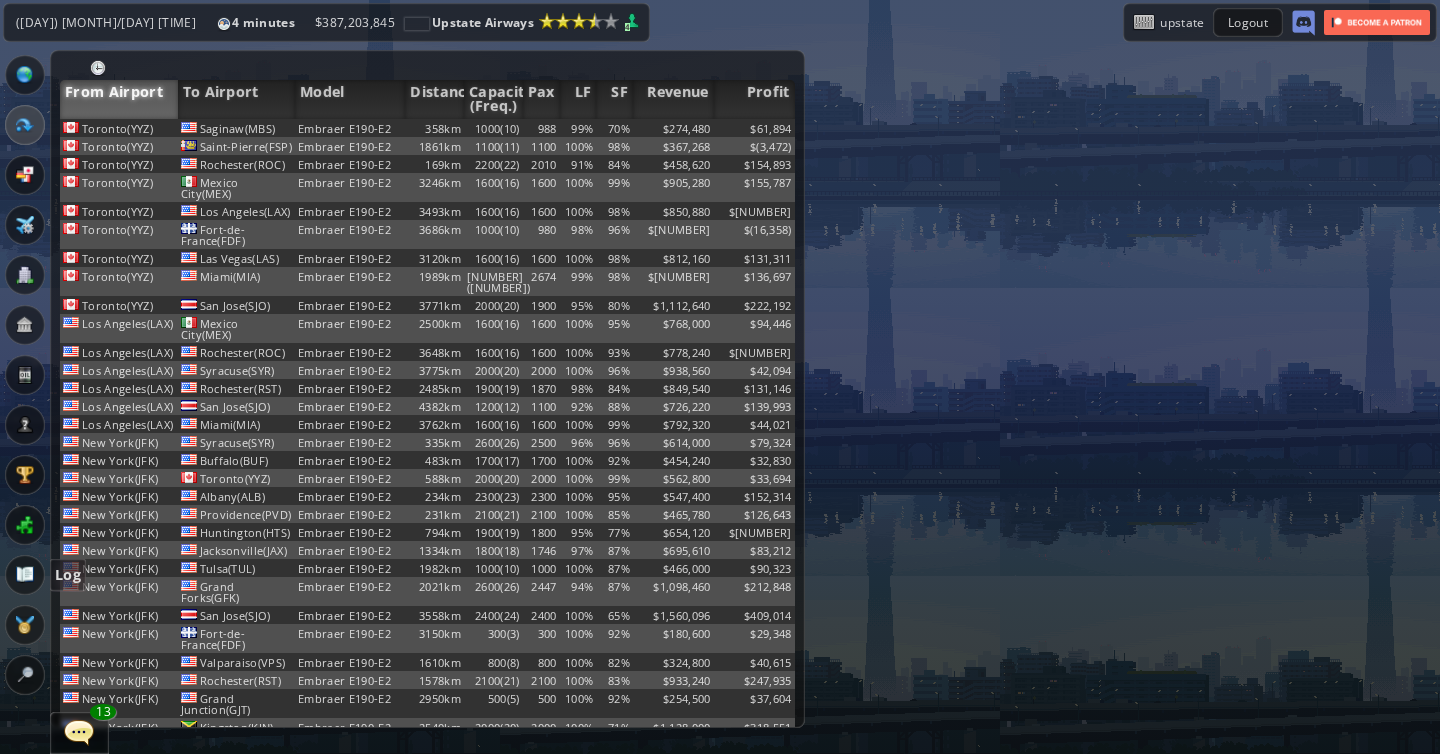 click at bounding box center [25, 575] 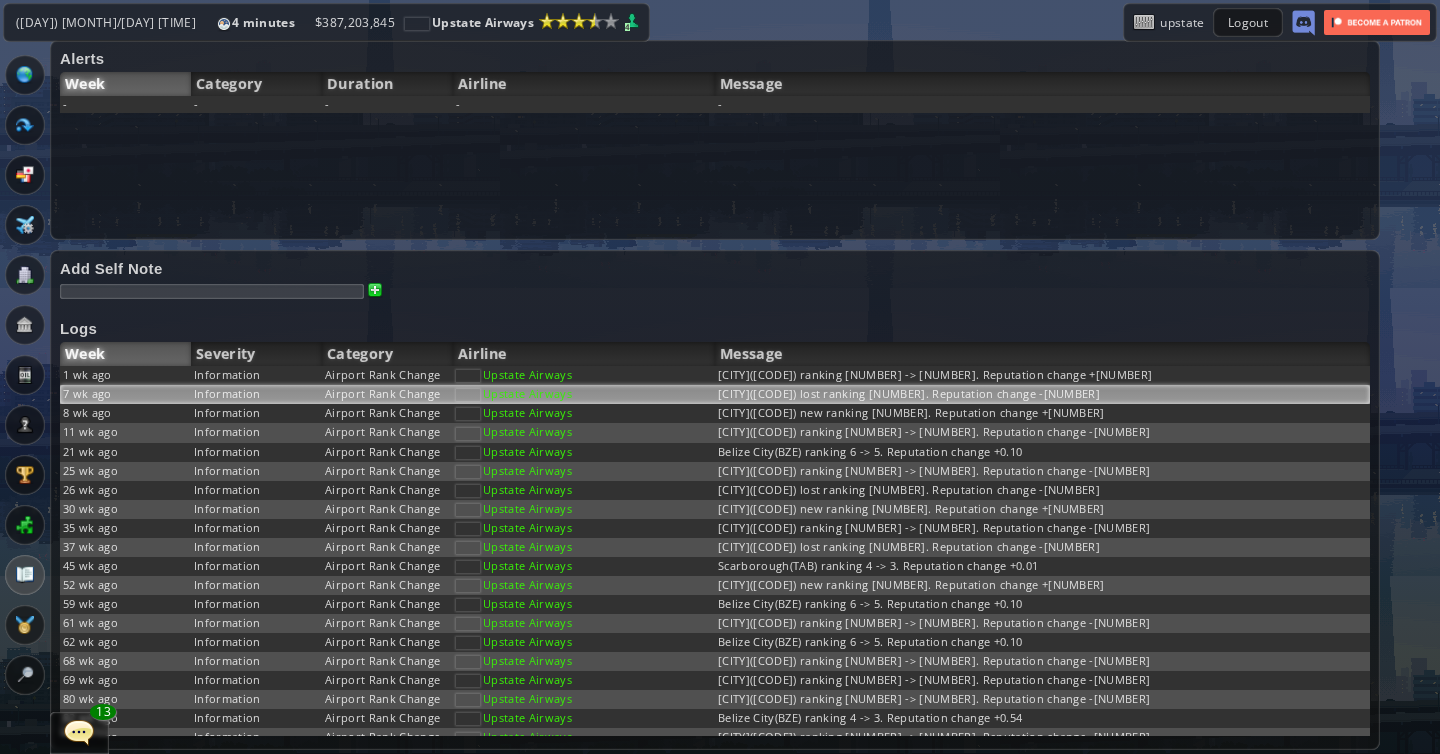 scroll, scrollTop: 8, scrollLeft: 0, axis: vertical 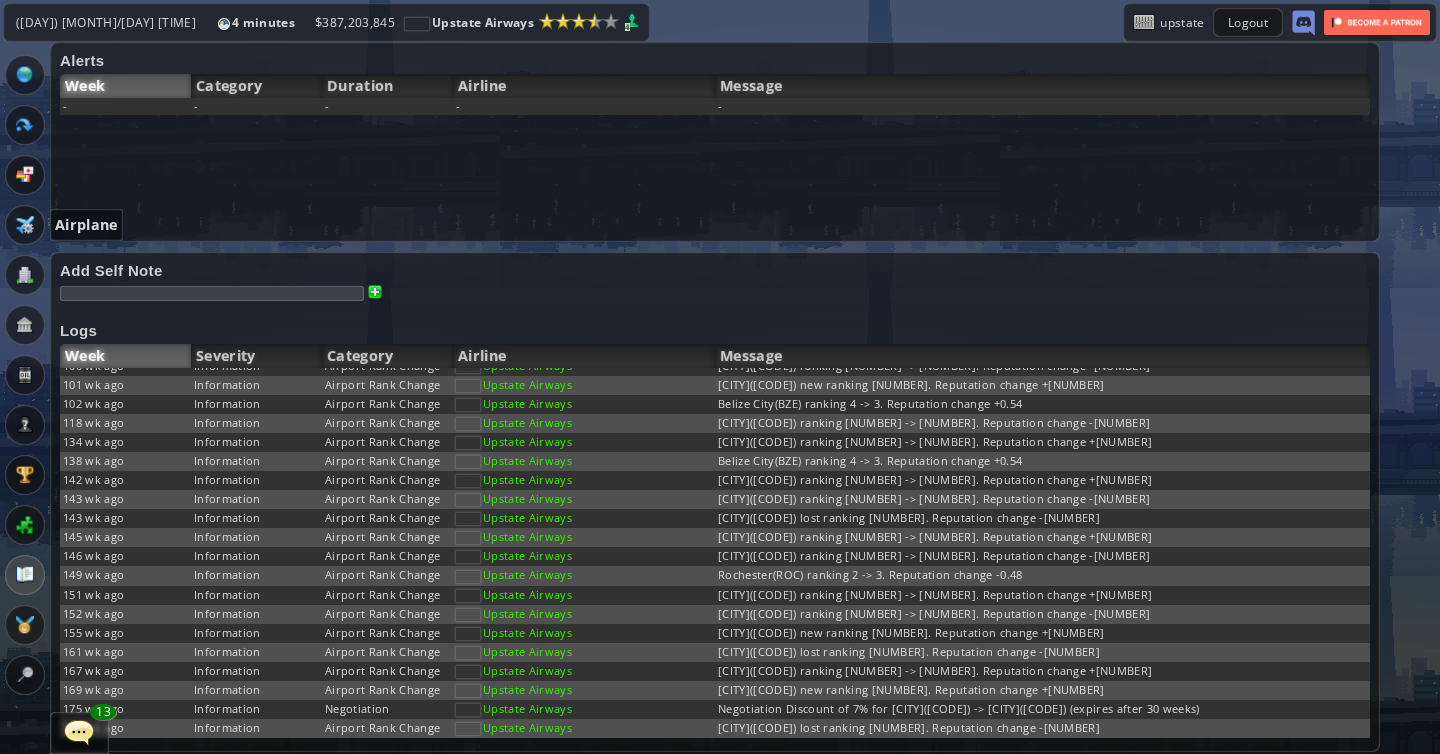 click at bounding box center [25, 225] 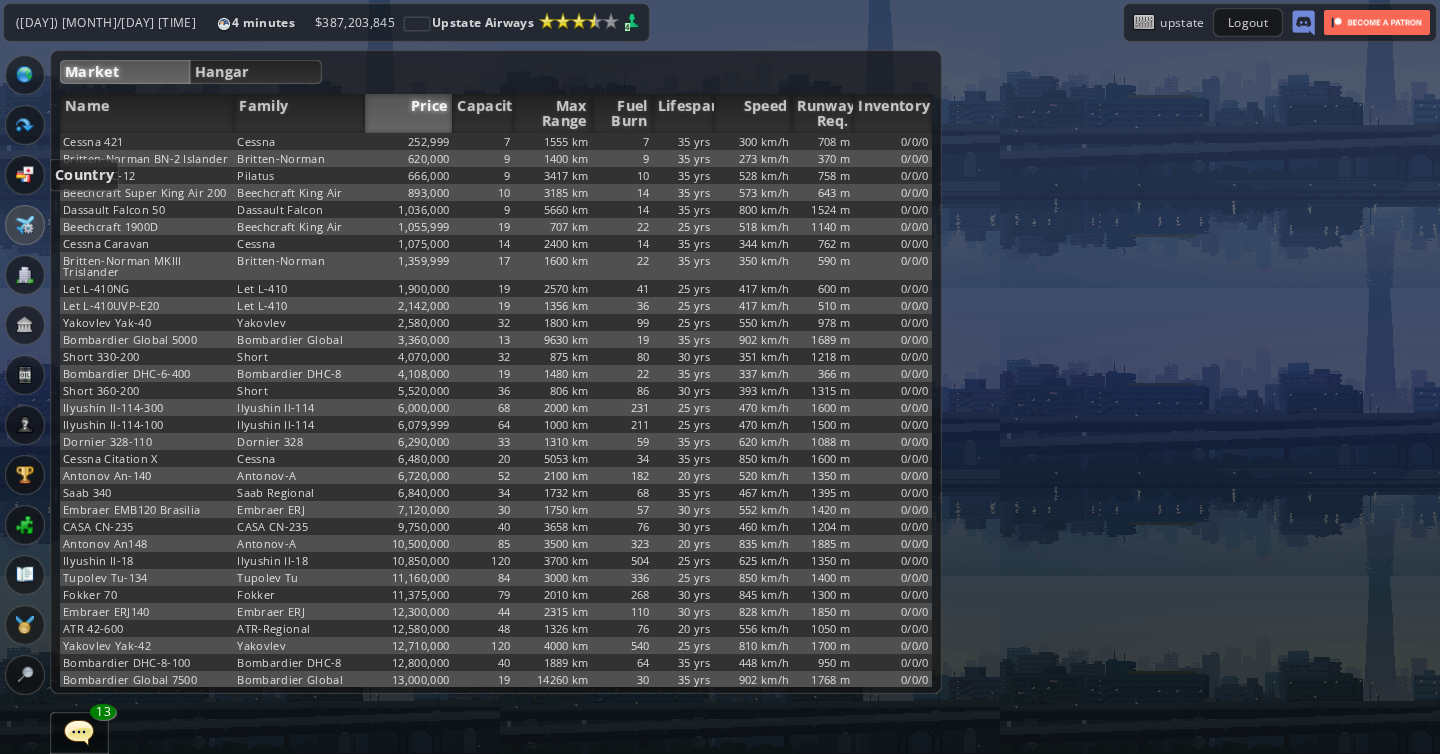 scroll, scrollTop: 0, scrollLeft: 0, axis: both 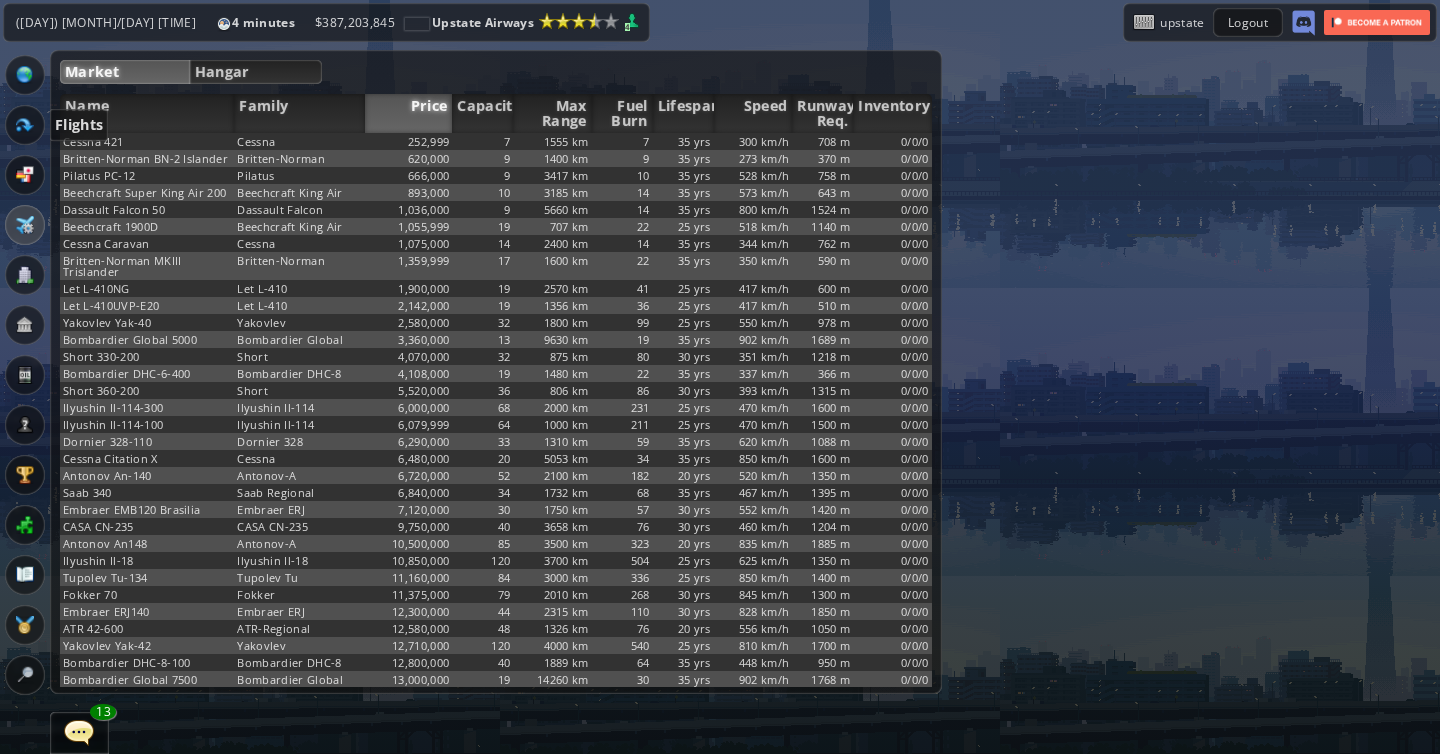 click at bounding box center (25, 125) 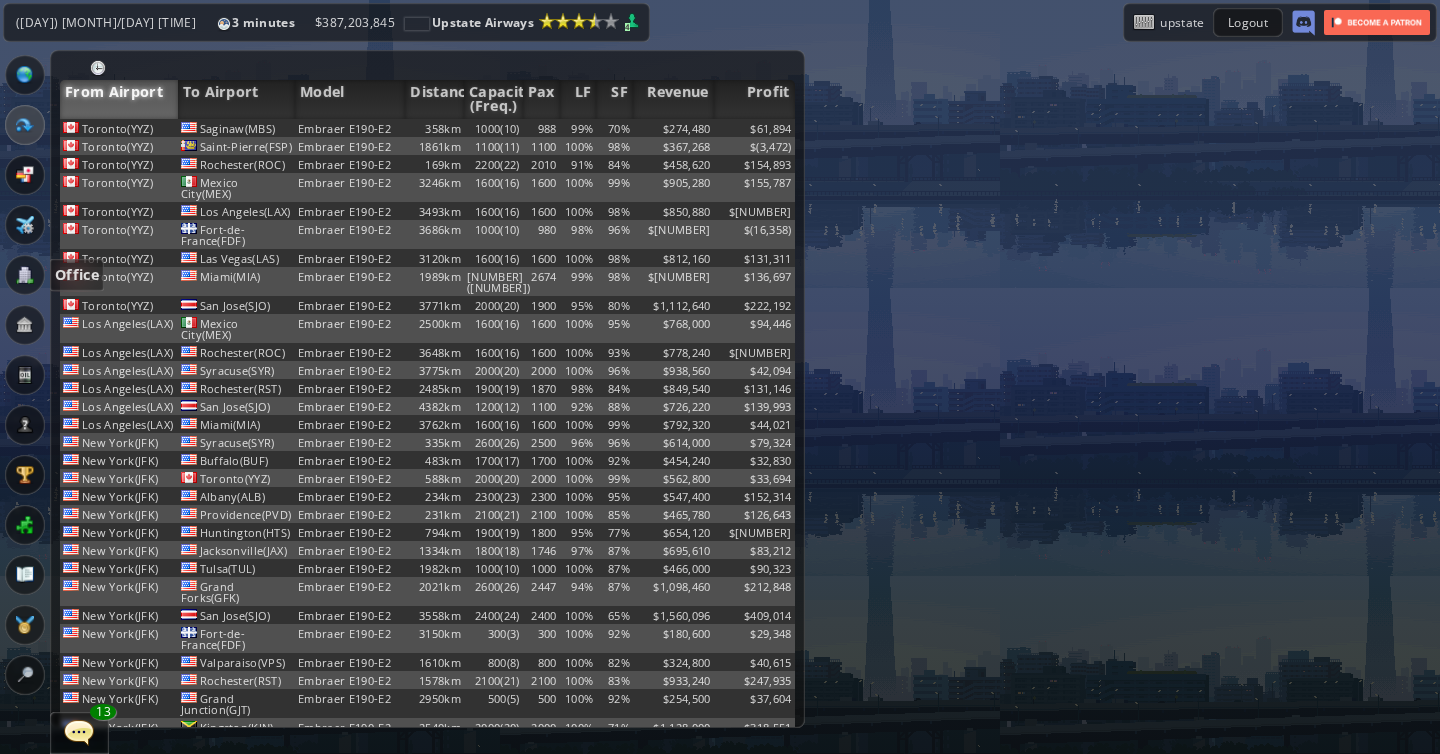 click at bounding box center (25, 275) 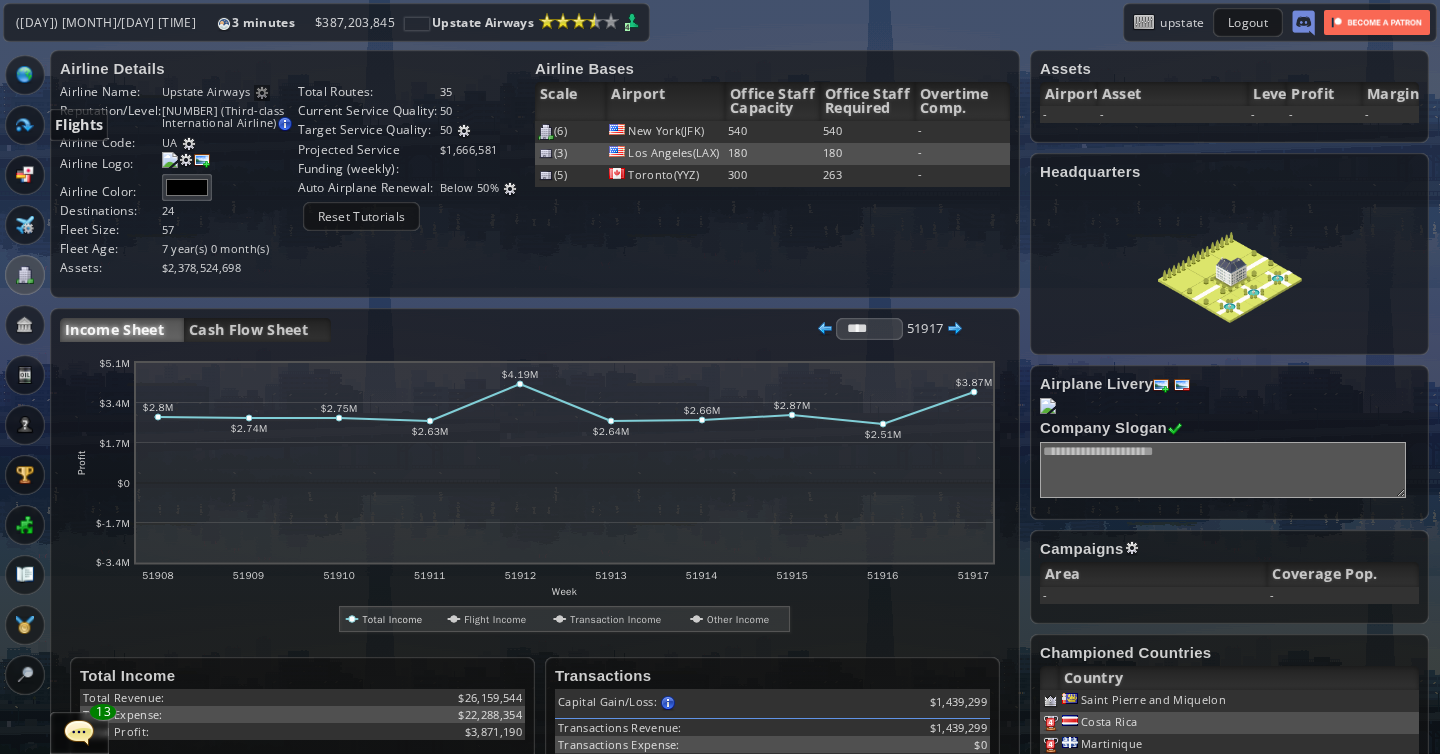 click at bounding box center (25, 125) 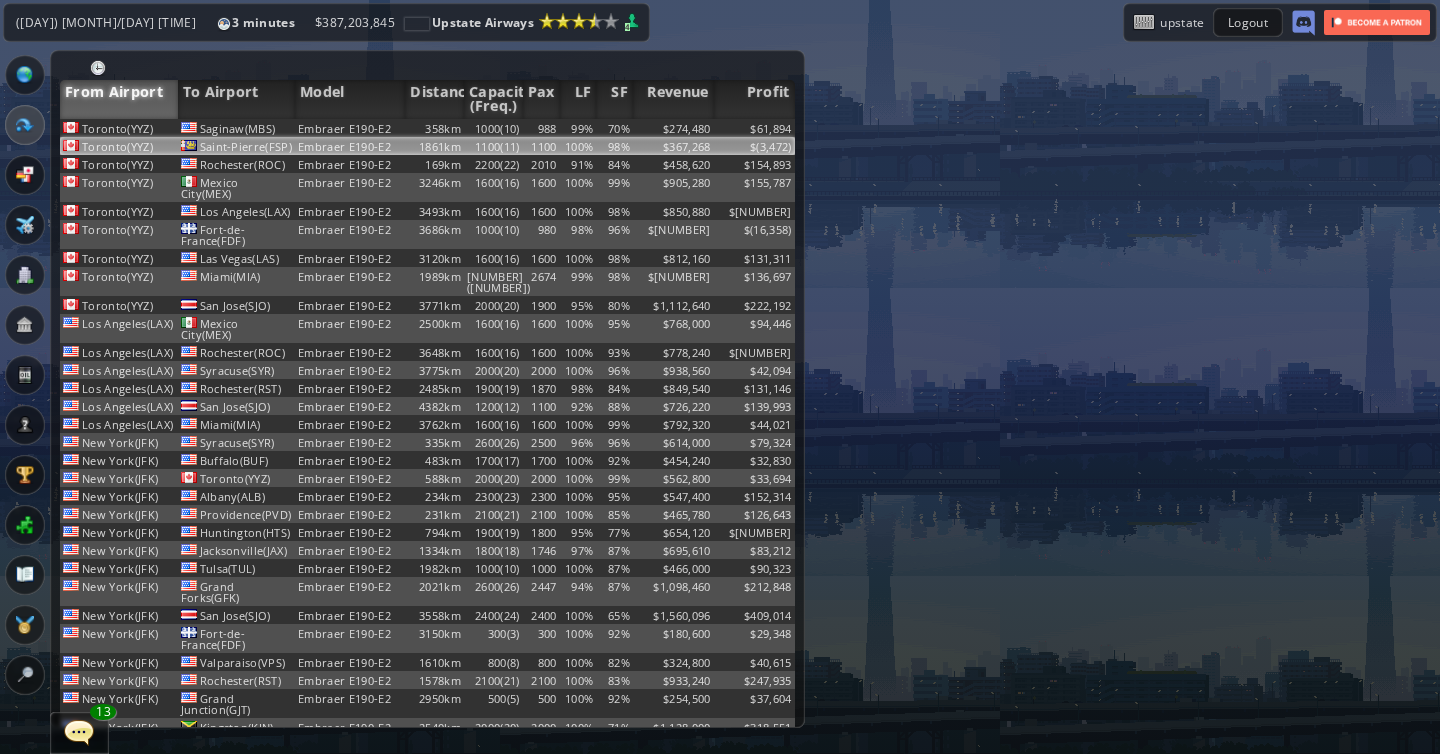 click on "Saint-Pierre(FSP)" at bounding box center (237, 128) 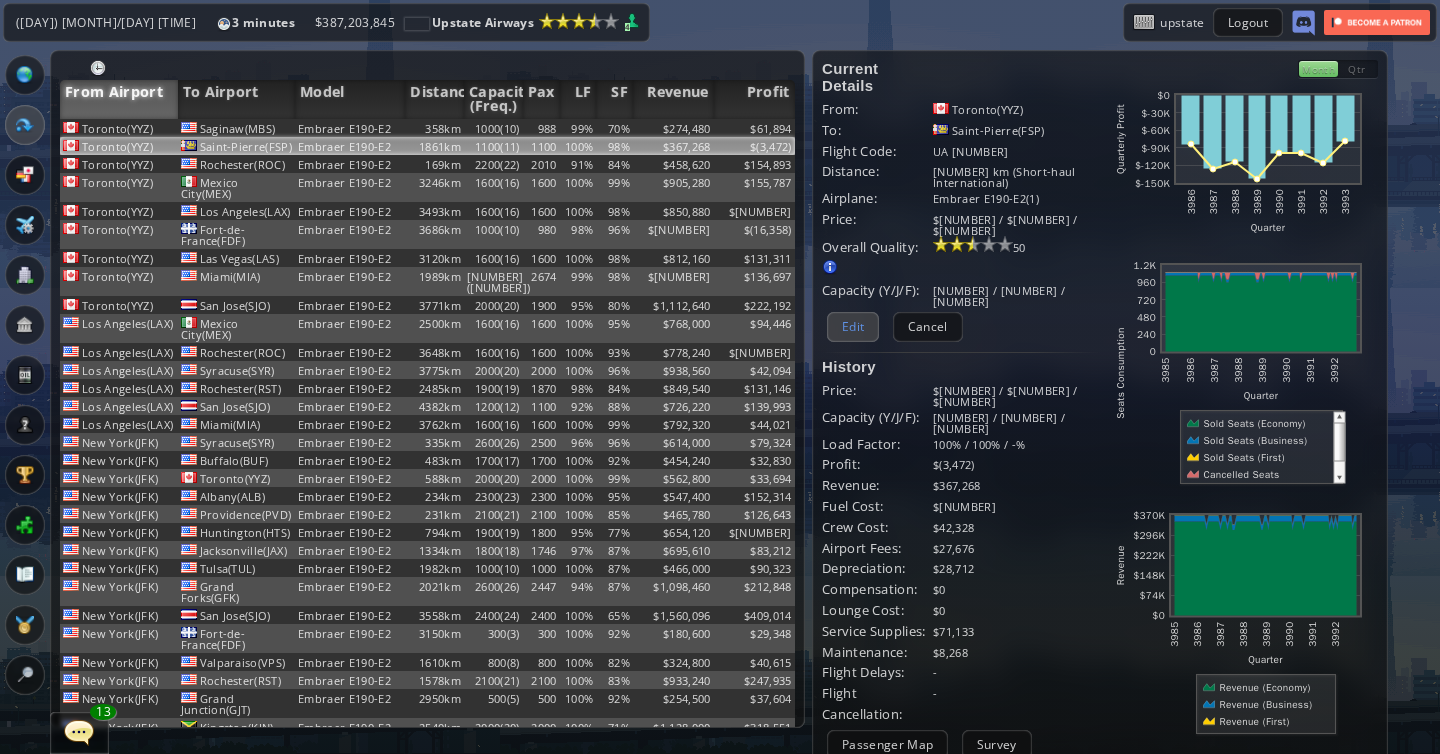 click on "Edit" at bounding box center [853, 326] 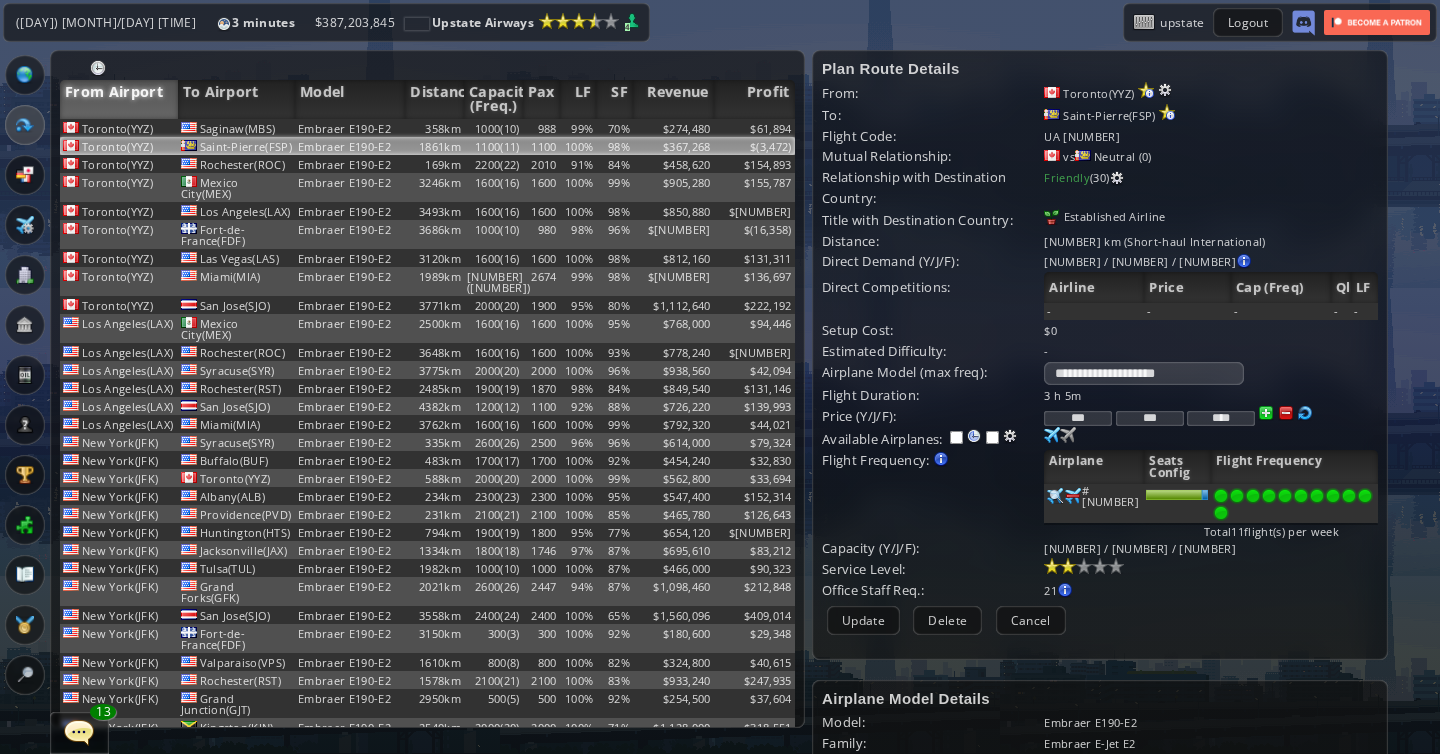 drag, startPoint x: 1084, startPoint y: 415, endPoint x: 1099, endPoint y: 417, distance: 15.132746 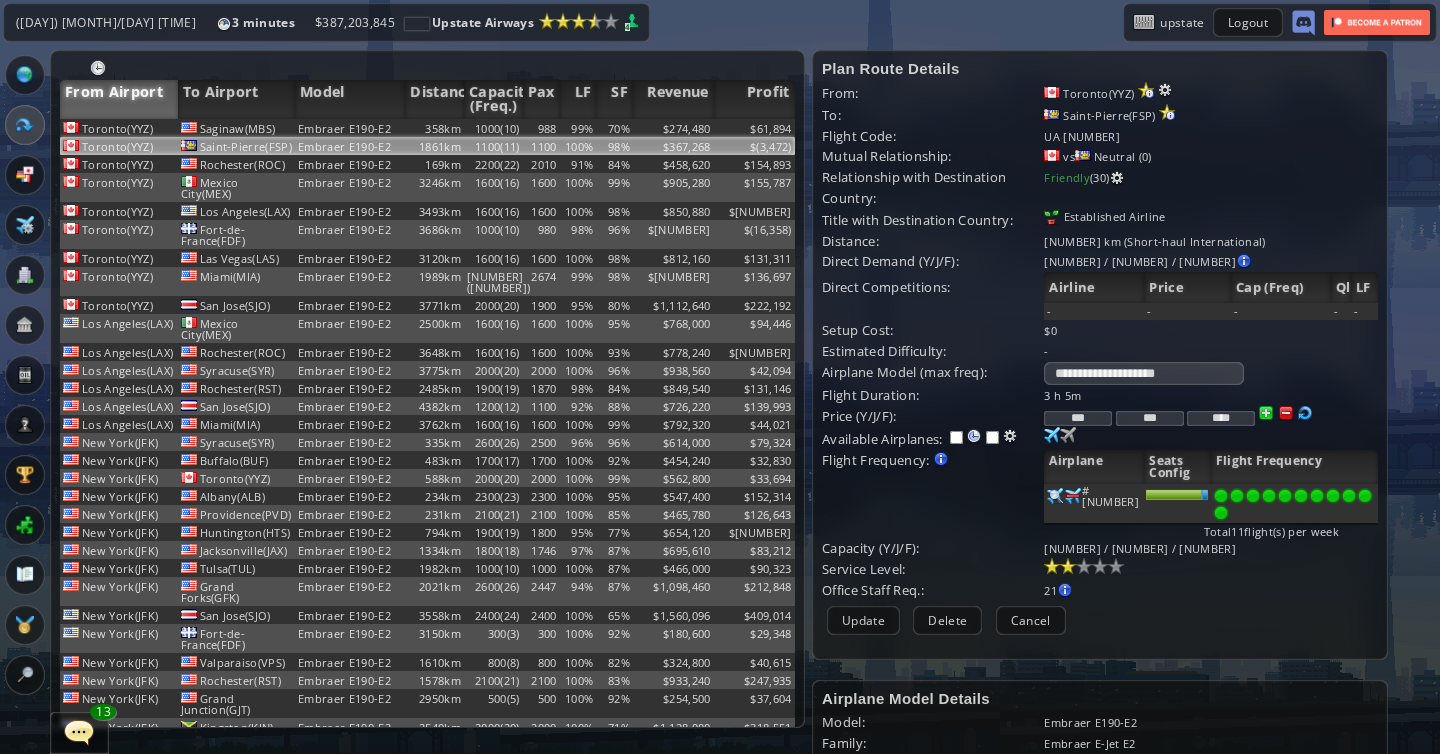 click on "***" at bounding box center (1078, 418) 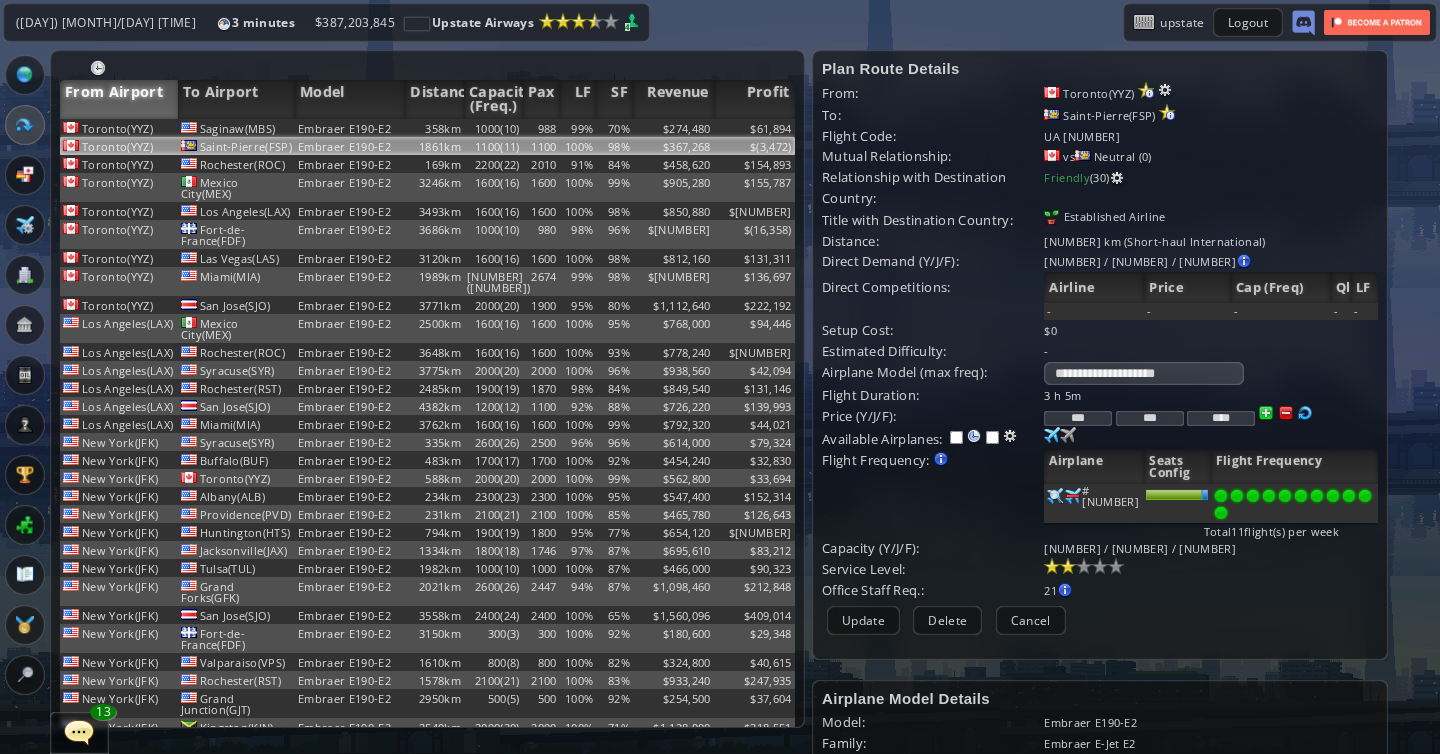 type on "***" 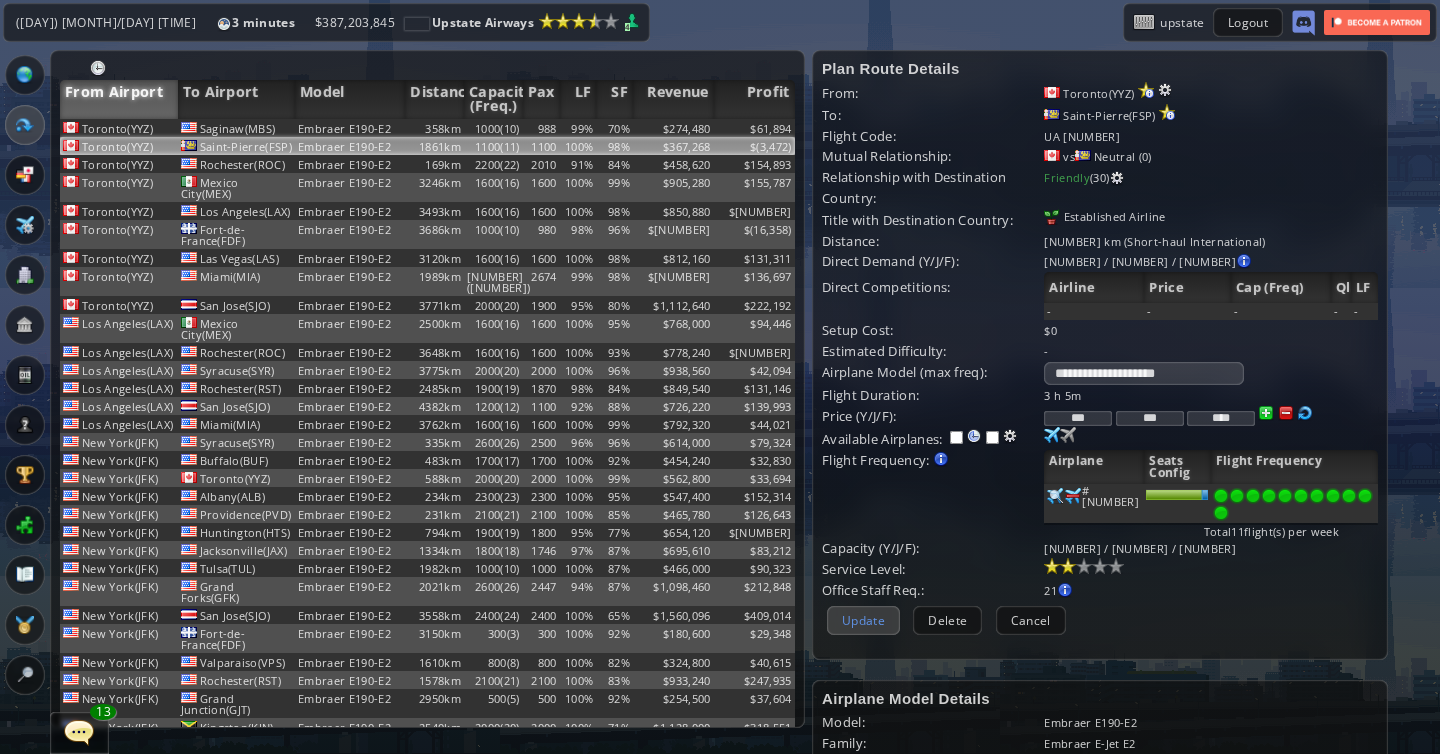 type on "***" 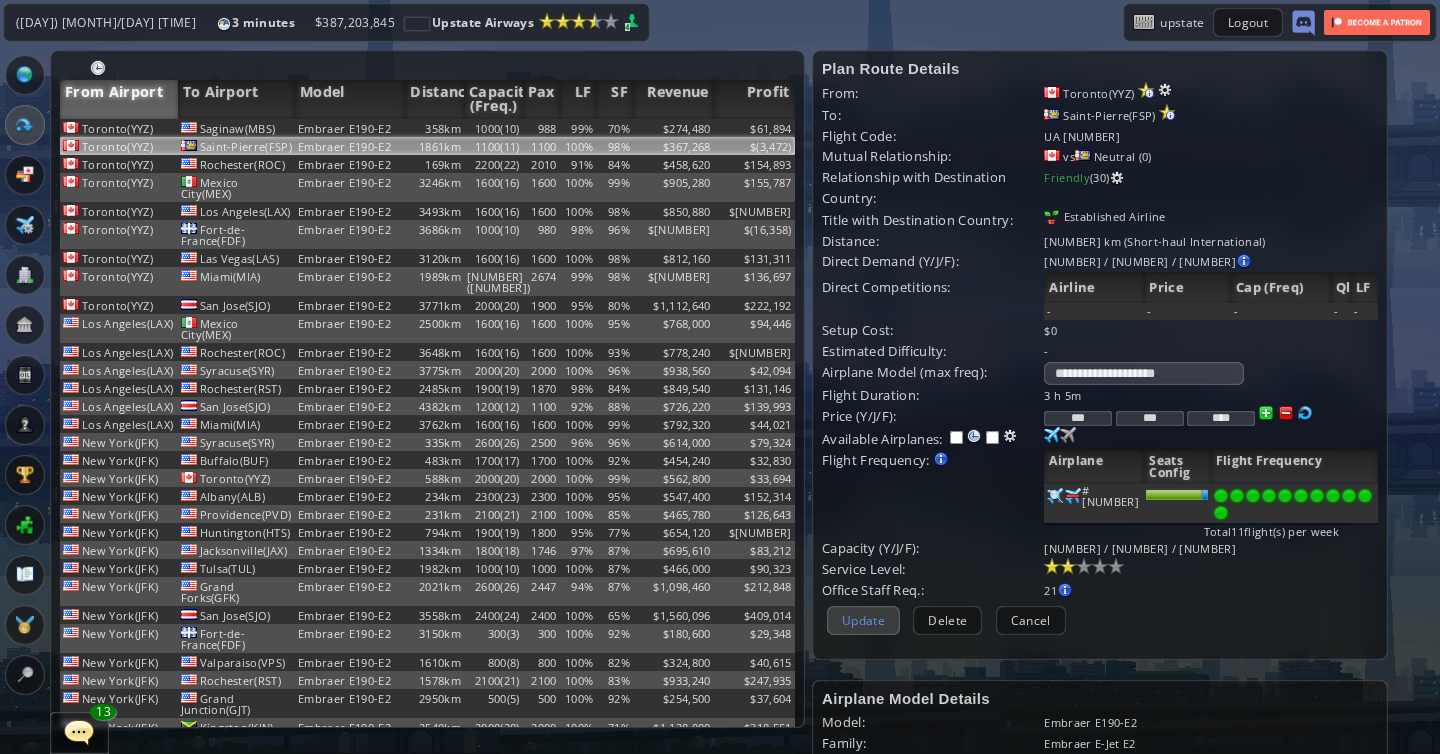 click on "Update" at bounding box center [863, 620] 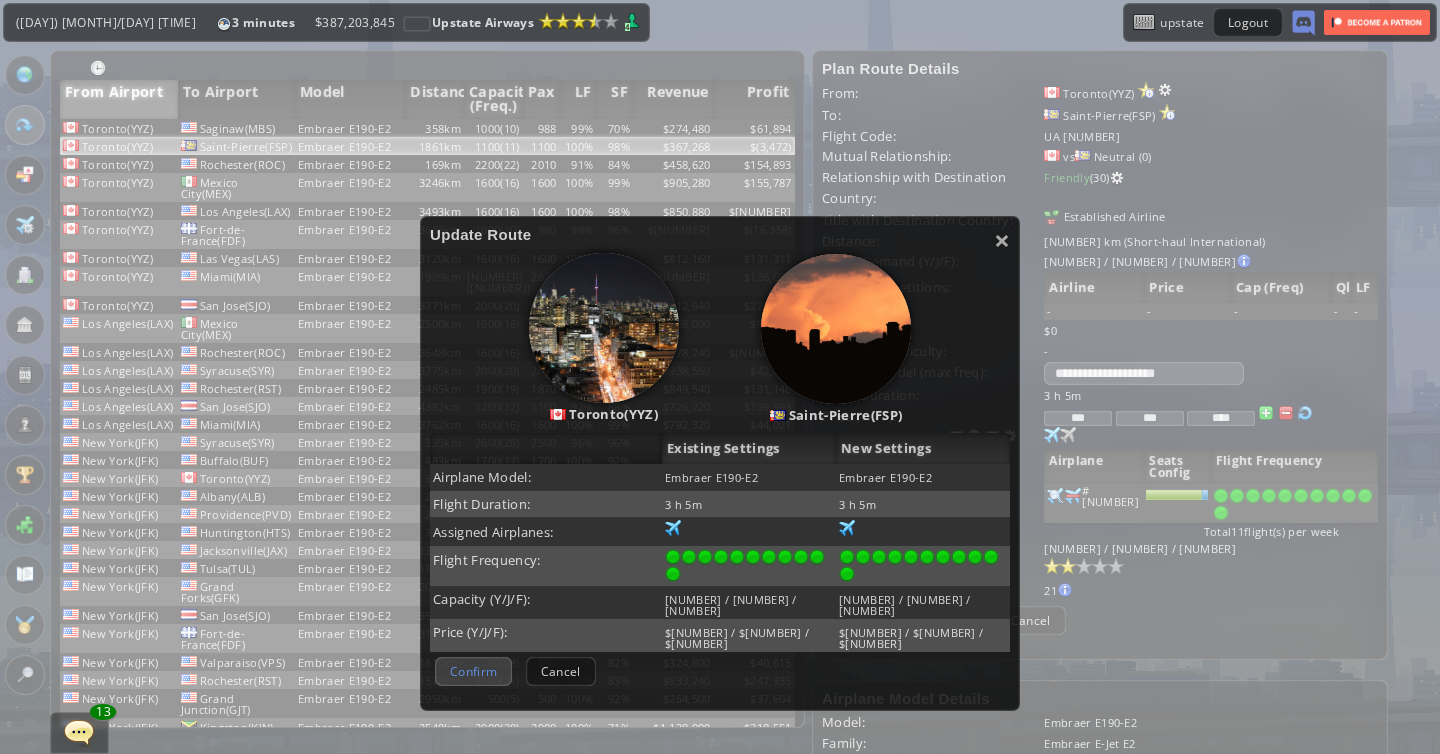 click on "Confirm" at bounding box center [473, 671] 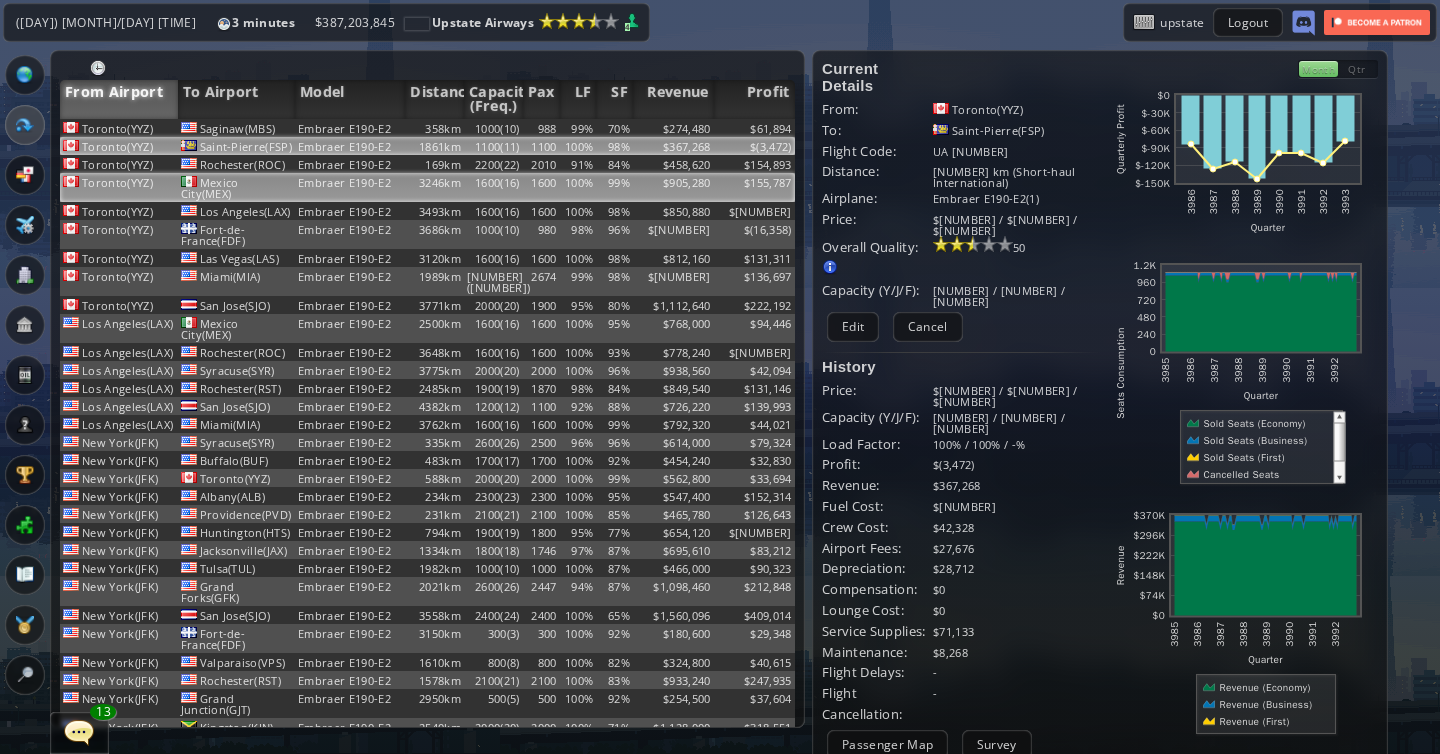 click on "3246km" at bounding box center (434, 128) 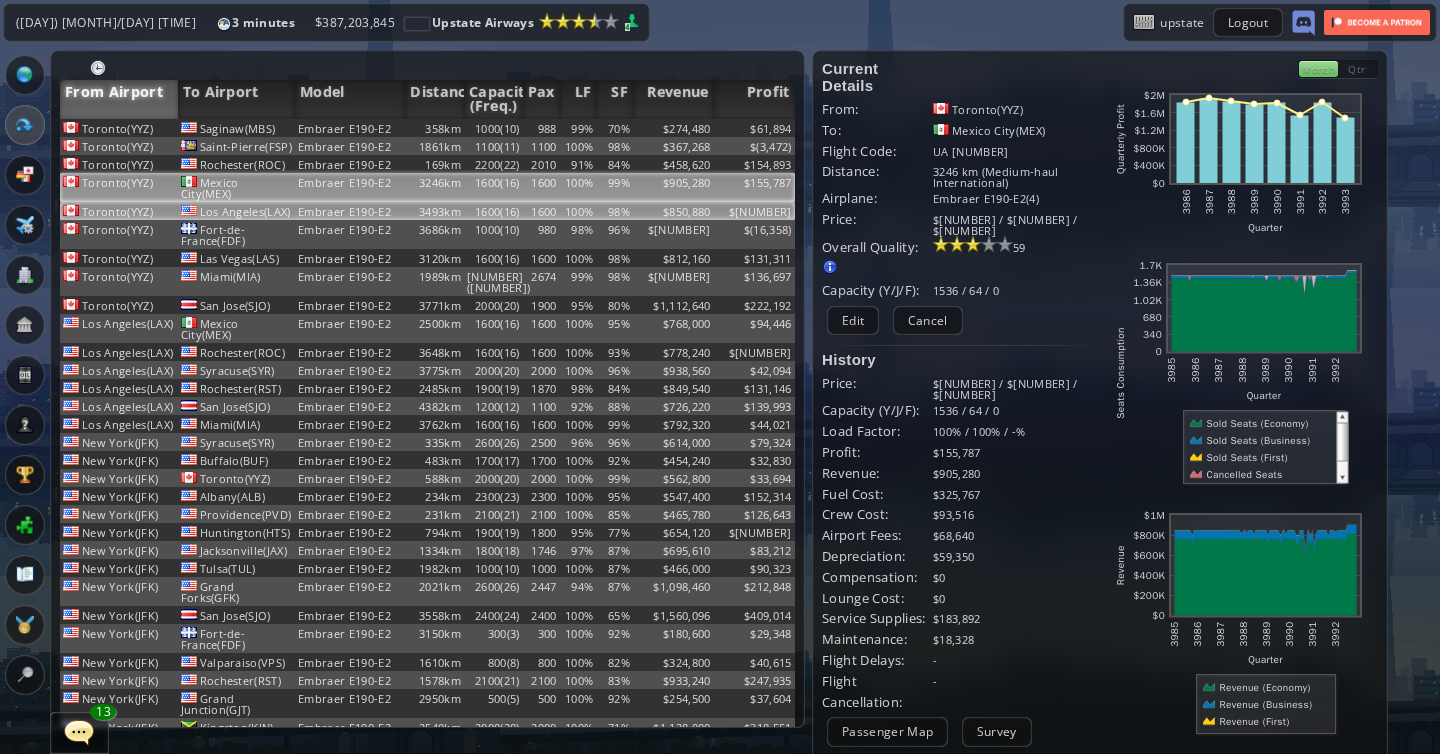 click on "1600(16)" at bounding box center [493, 128] 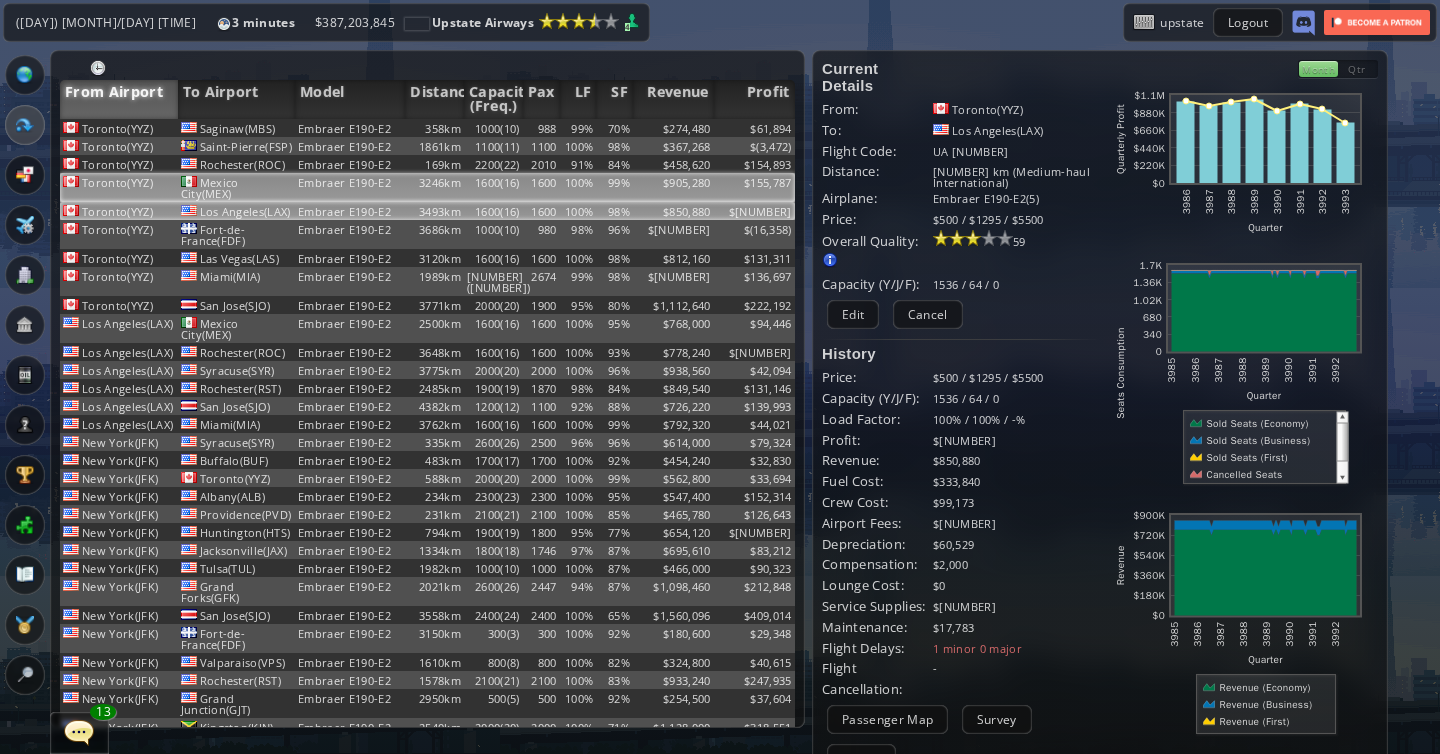 click on "$155,787" at bounding box center (754, 128) 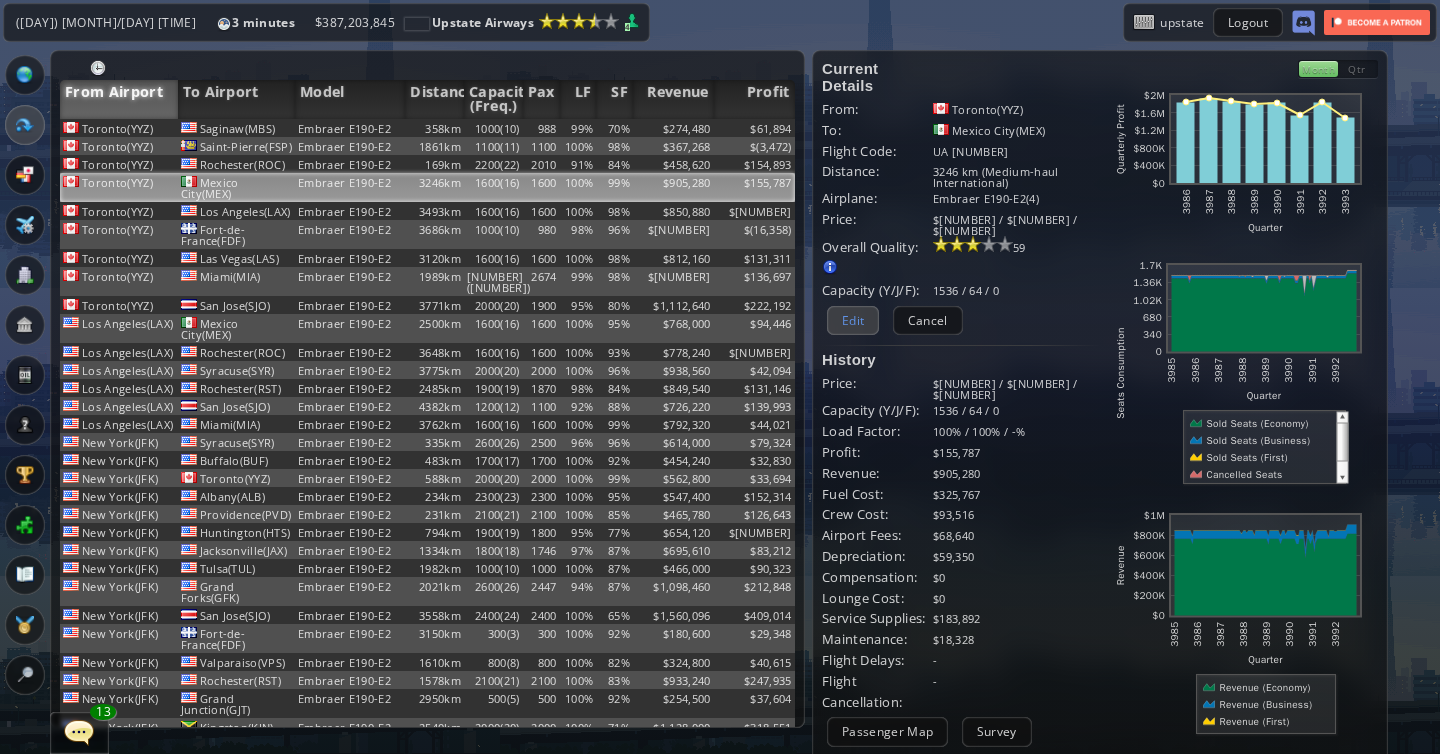 click on "Edit" at bounding box center (853, 320) 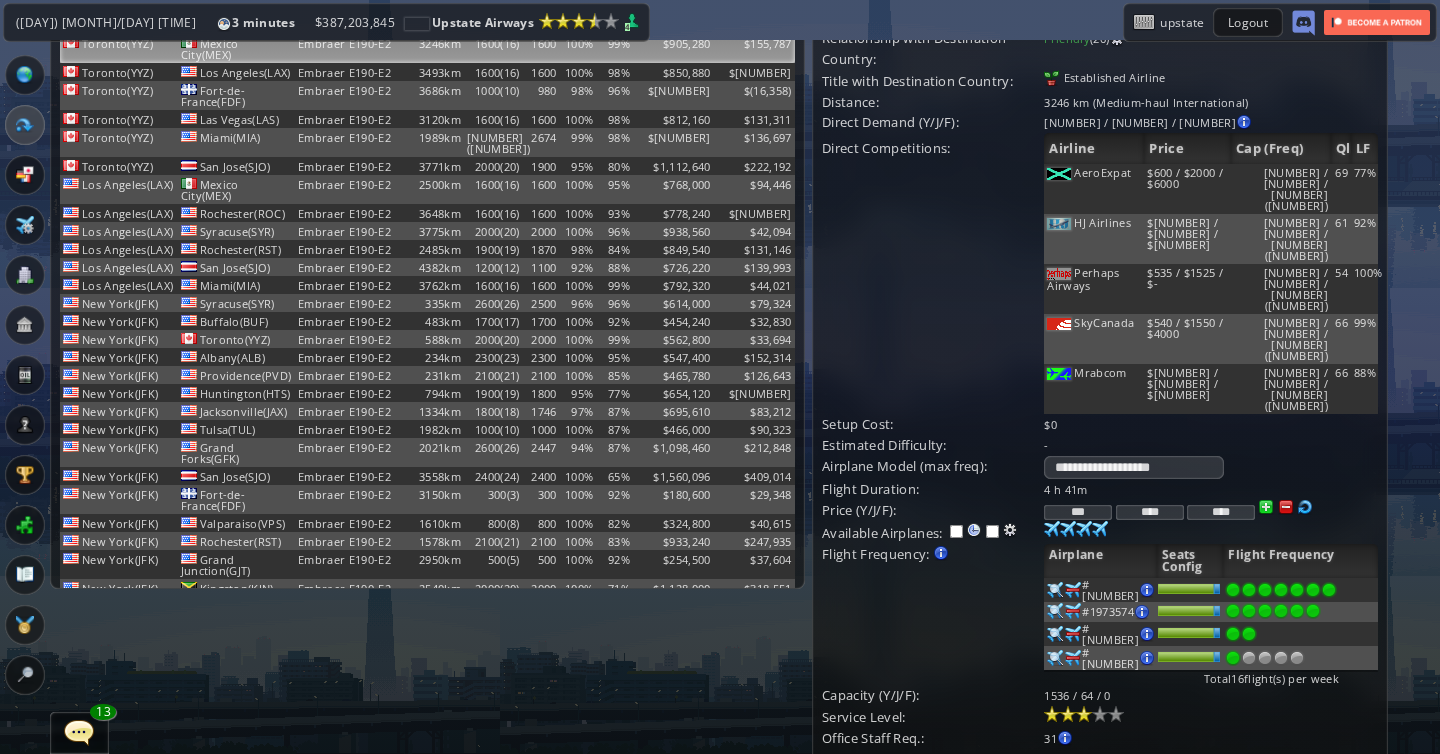 scroll, scrollTop: 151, scrollLeft: 0, axis: vertical 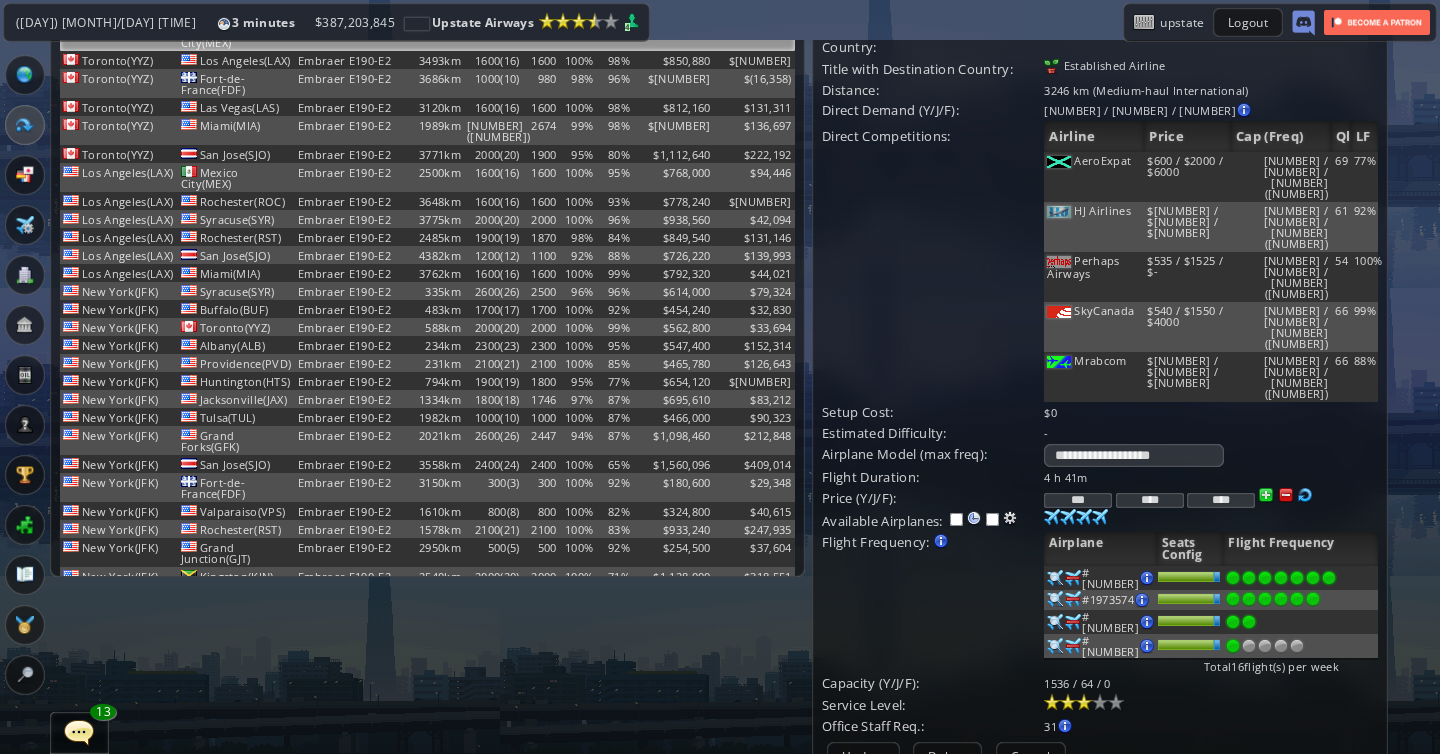 click at bounding box center (1249, 578) 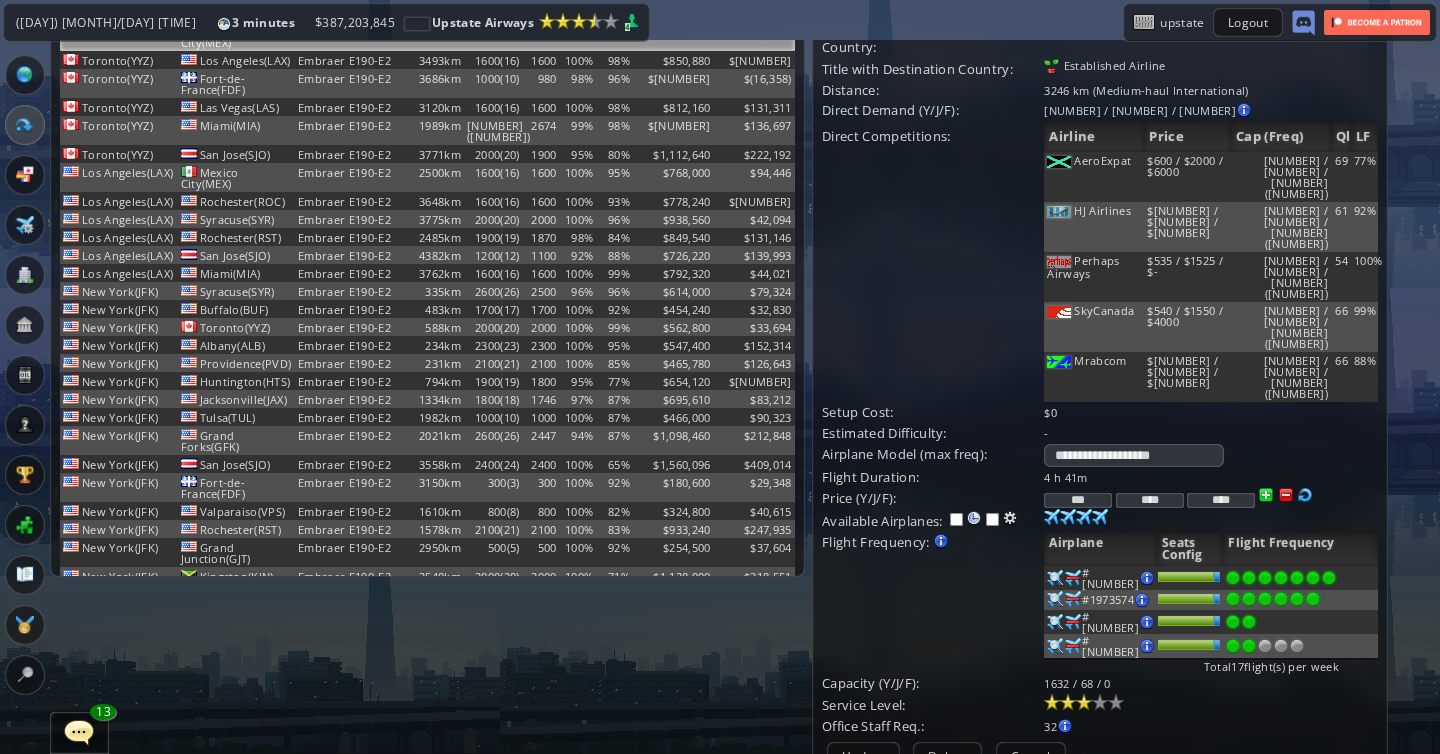 click at bounding box center [1249, 578] 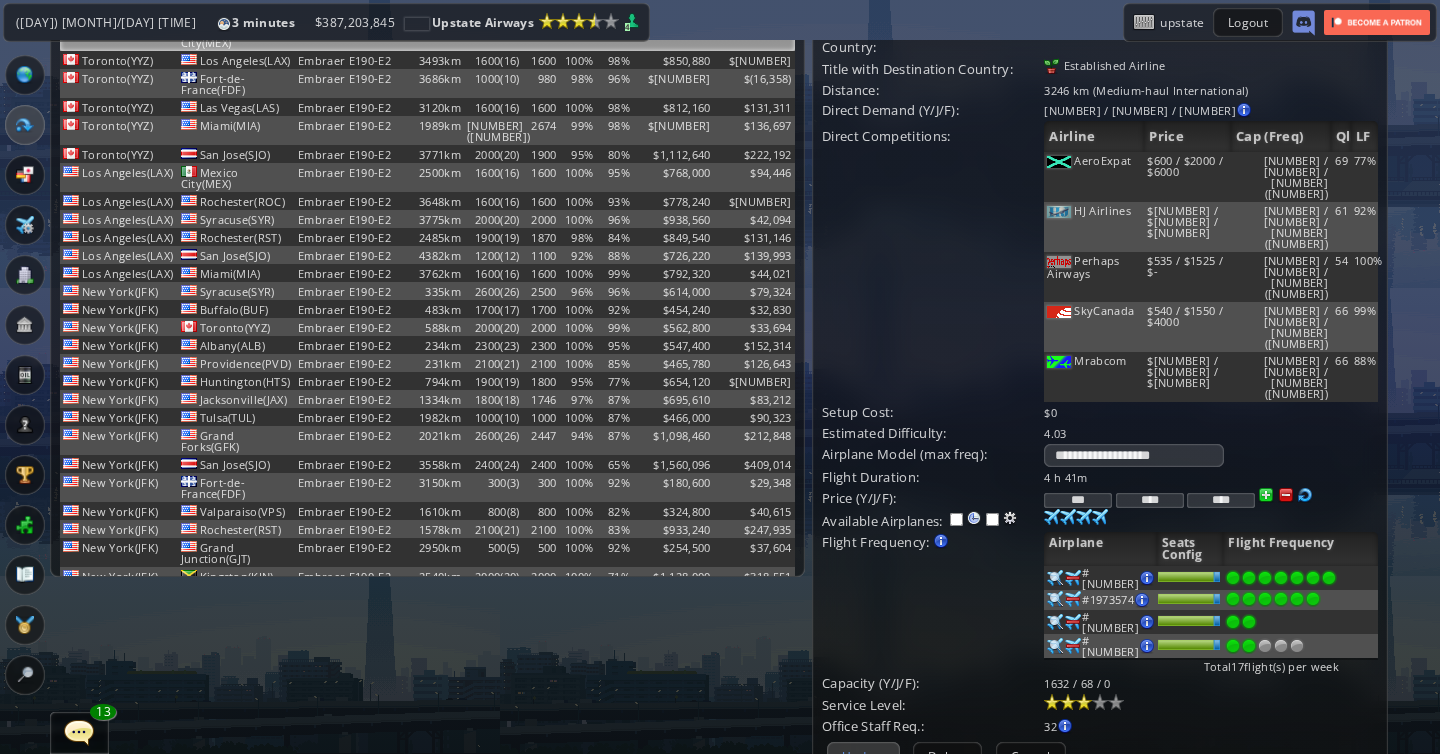 click on "Update" at bounding box center (863, 756) 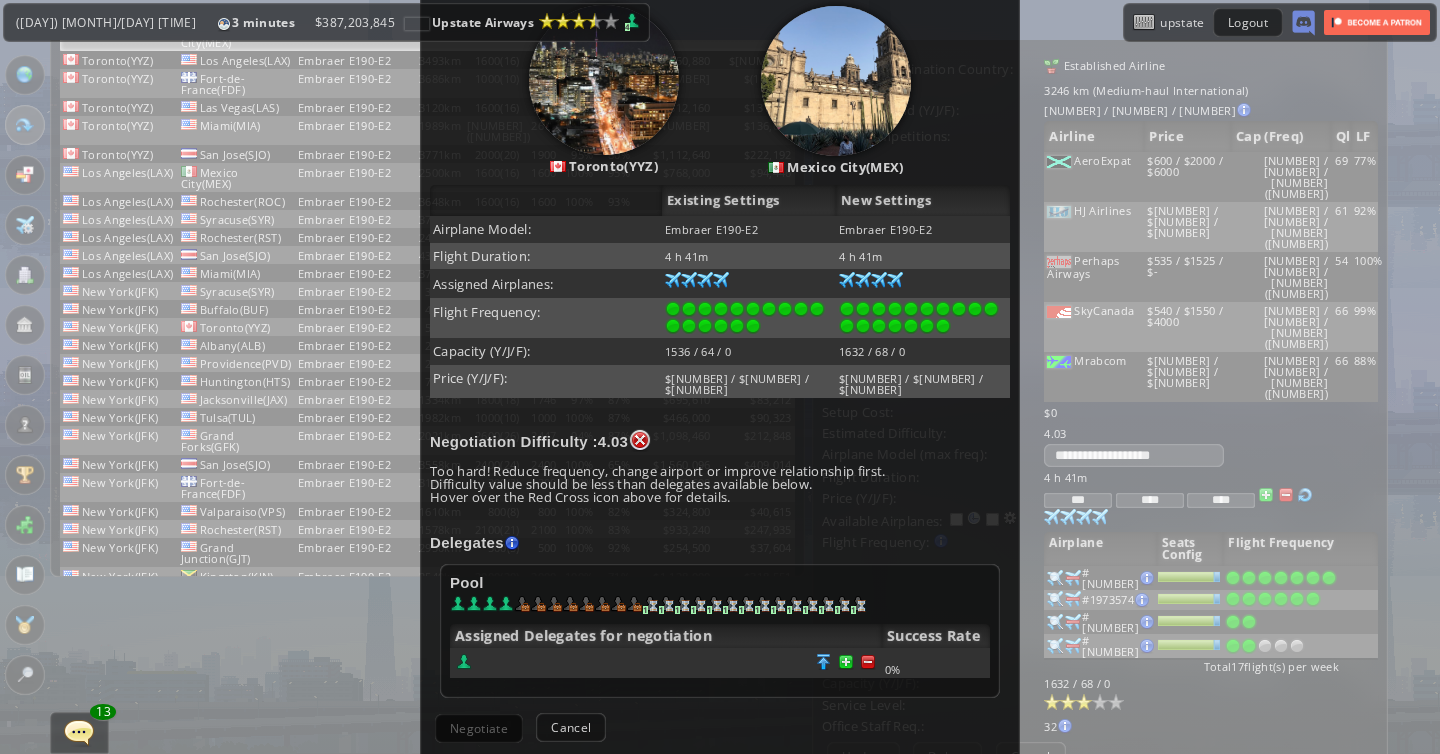 scroll, scrollTop: 281, scrollLeft: 0, axis: vertical 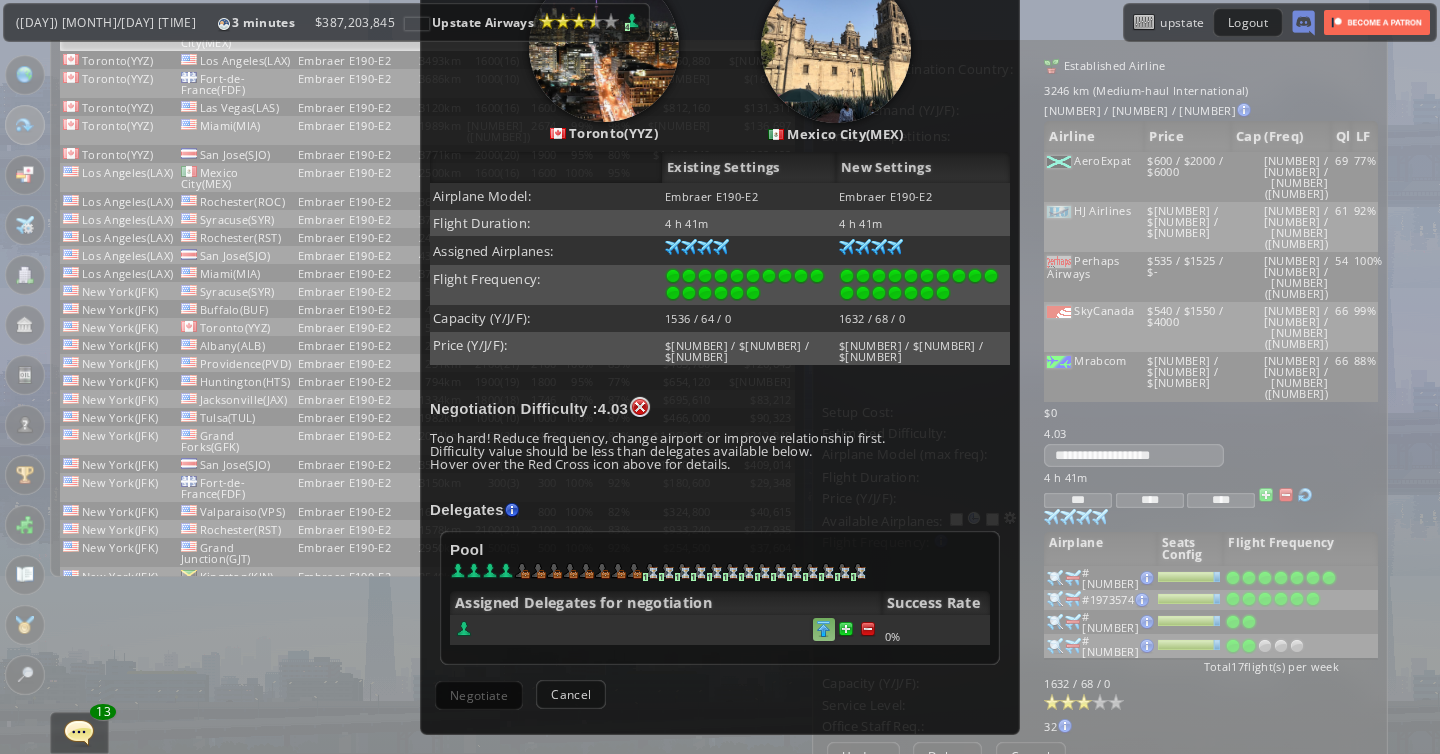 click at bounding box center (868, 629) 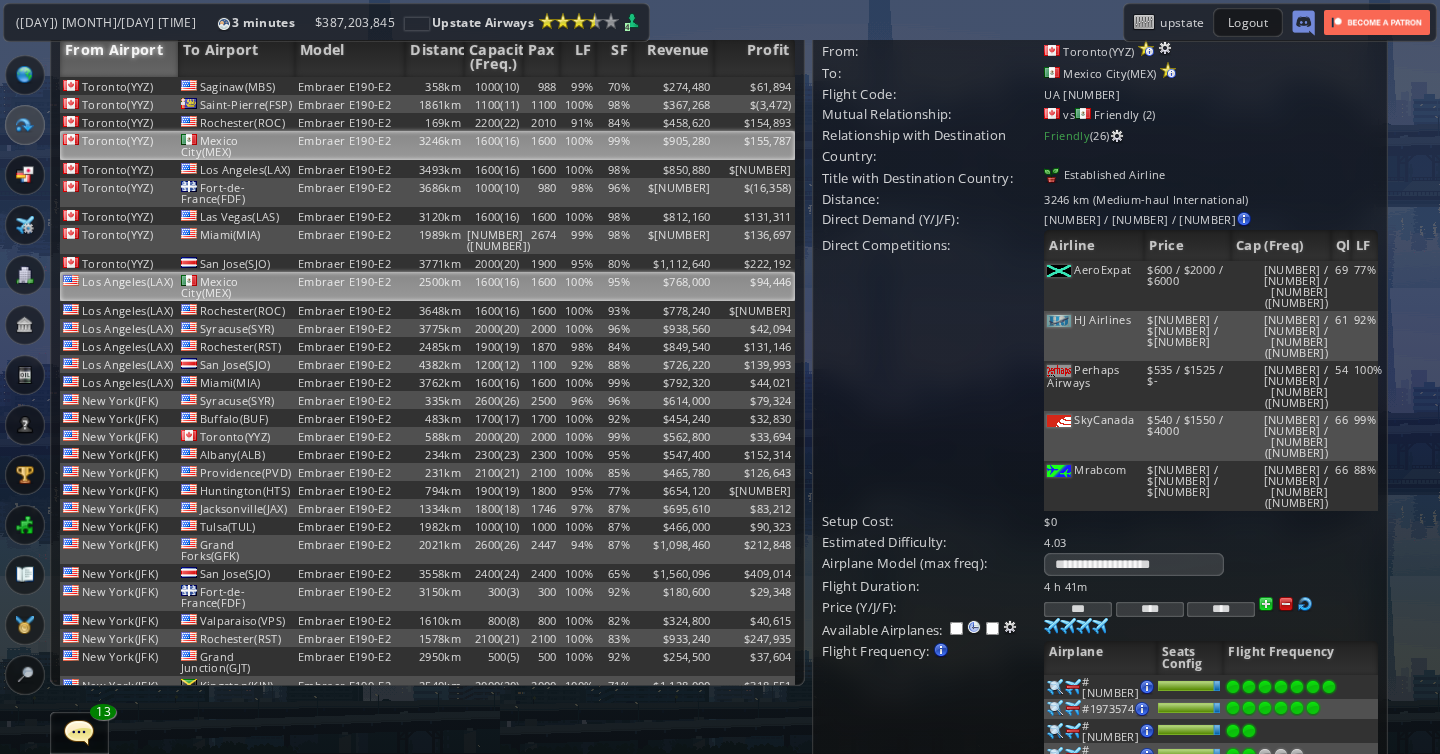 scroll, scrollTop: 0, scrollLeft: 0, axis: both 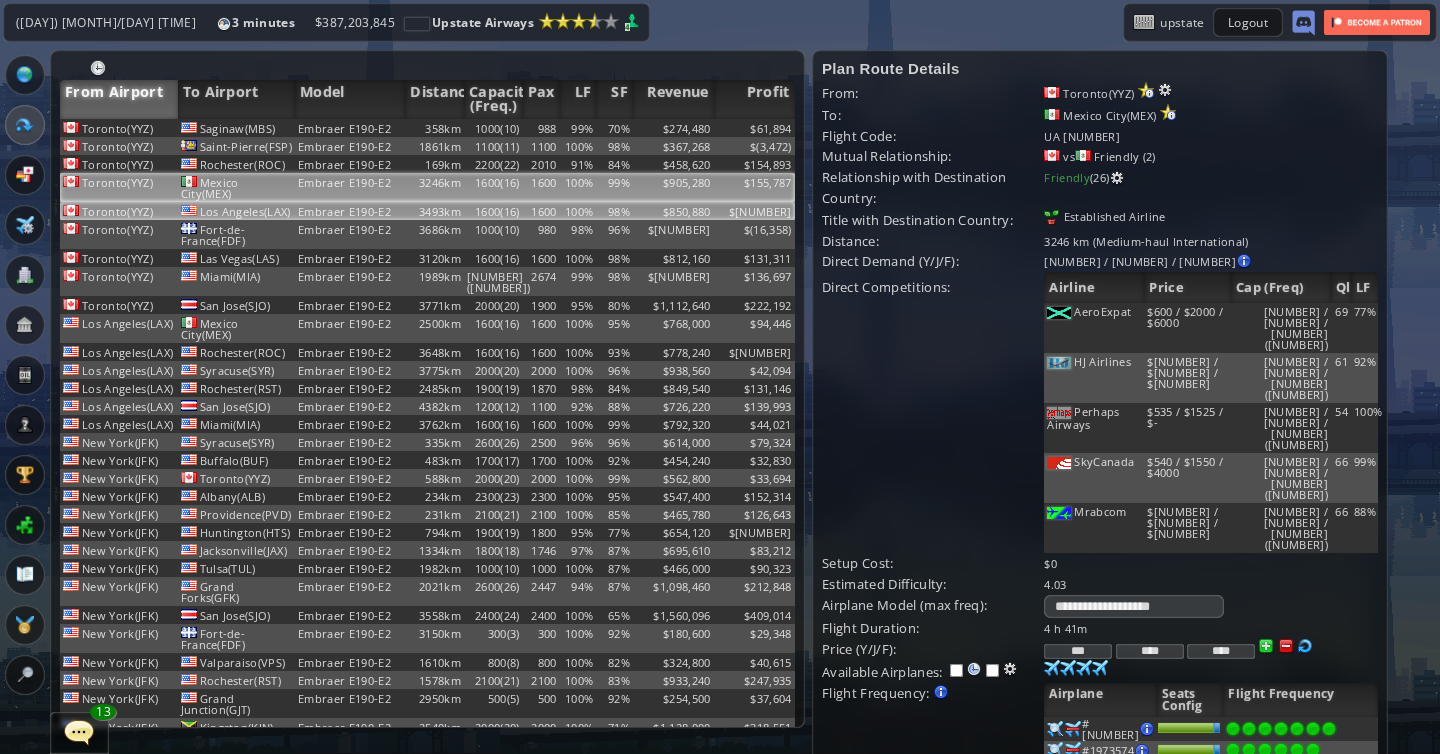 click on "1600" at bounding box center (541, 128) 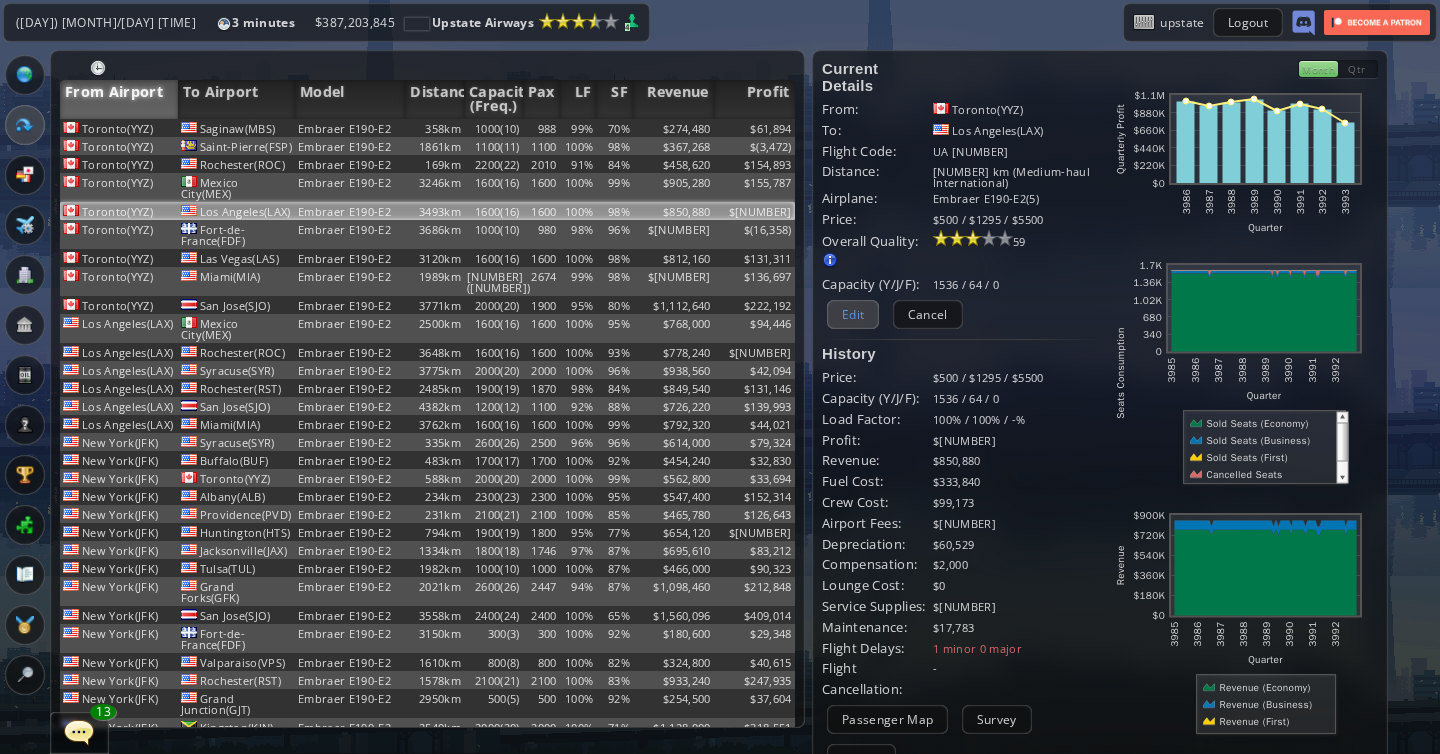 click on "Edit" at bounding box center [853, 314] 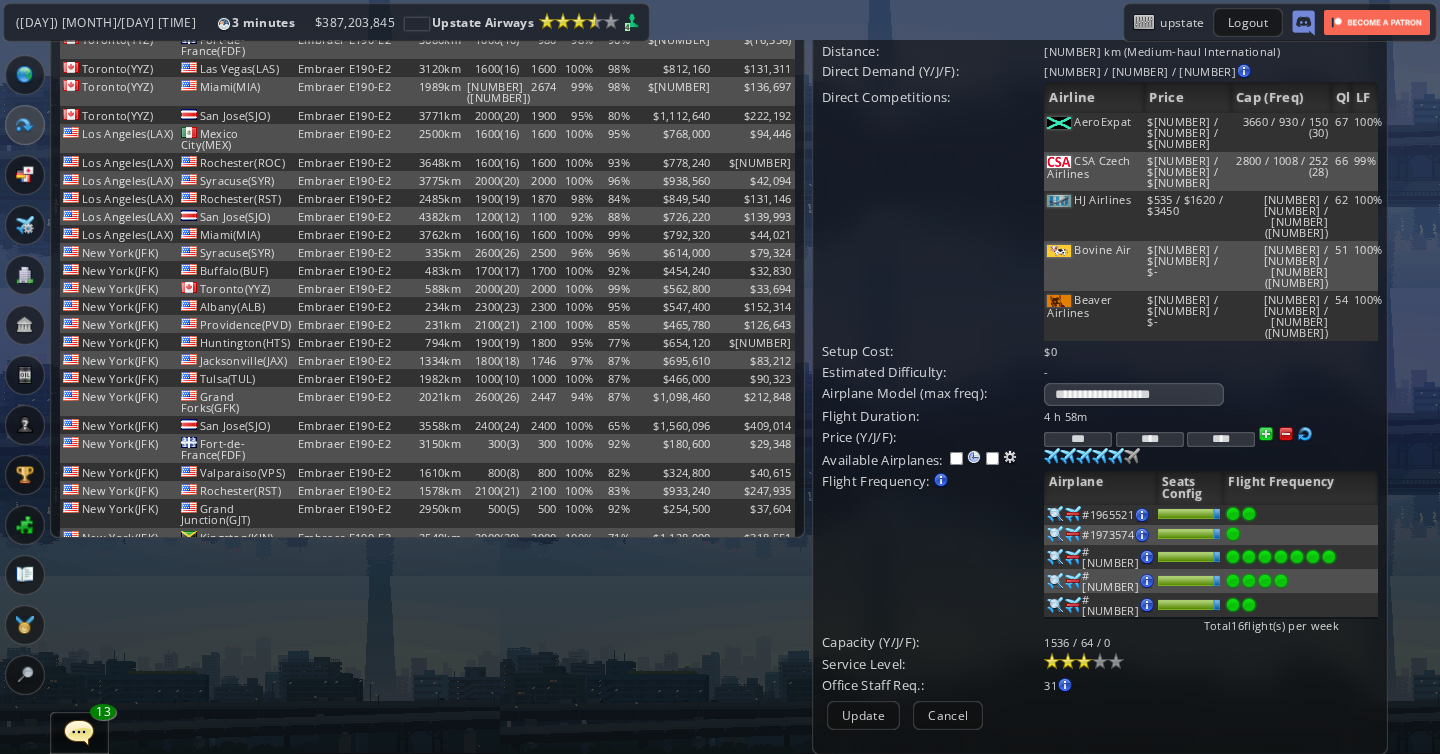 scroll, scrollTop: 200, scrollLeft: 0, axis: vertical 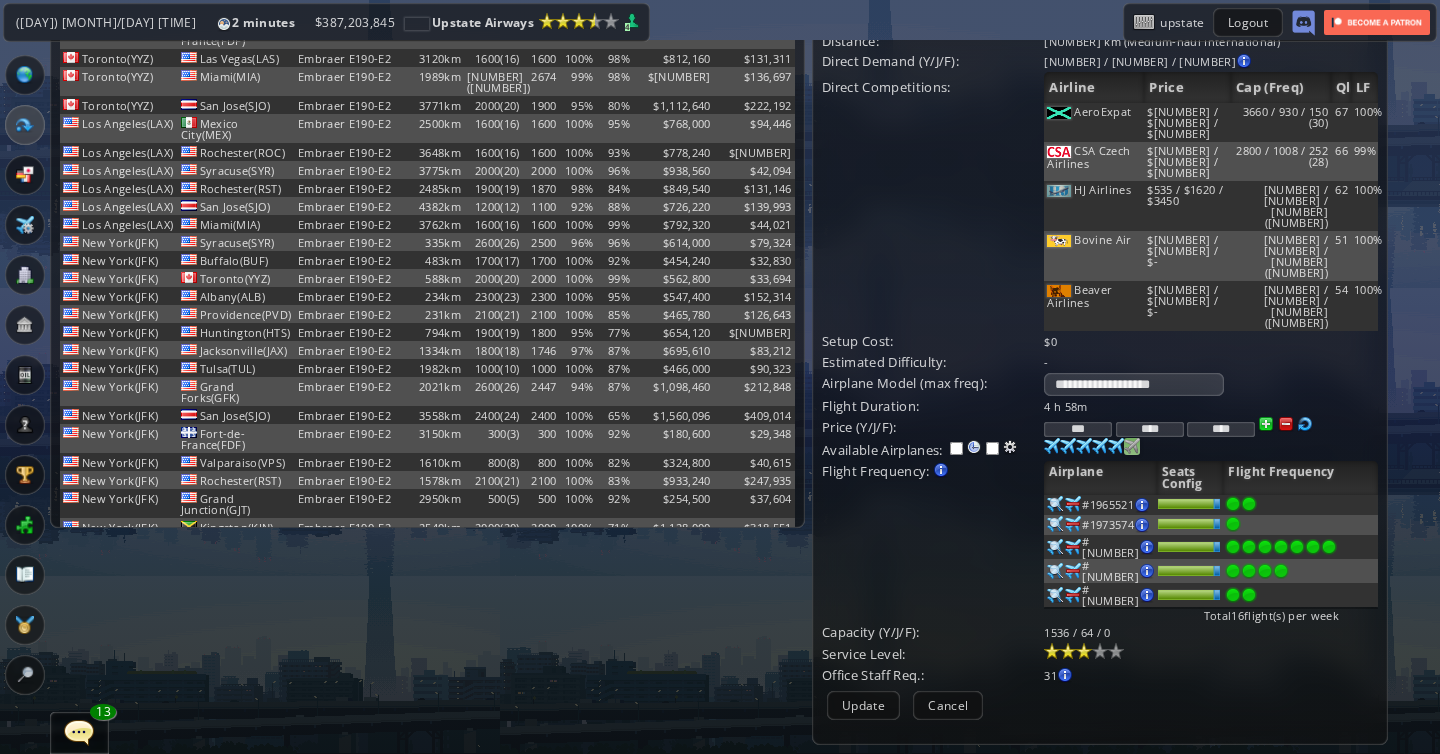 click at bounding box center [1052, 446] 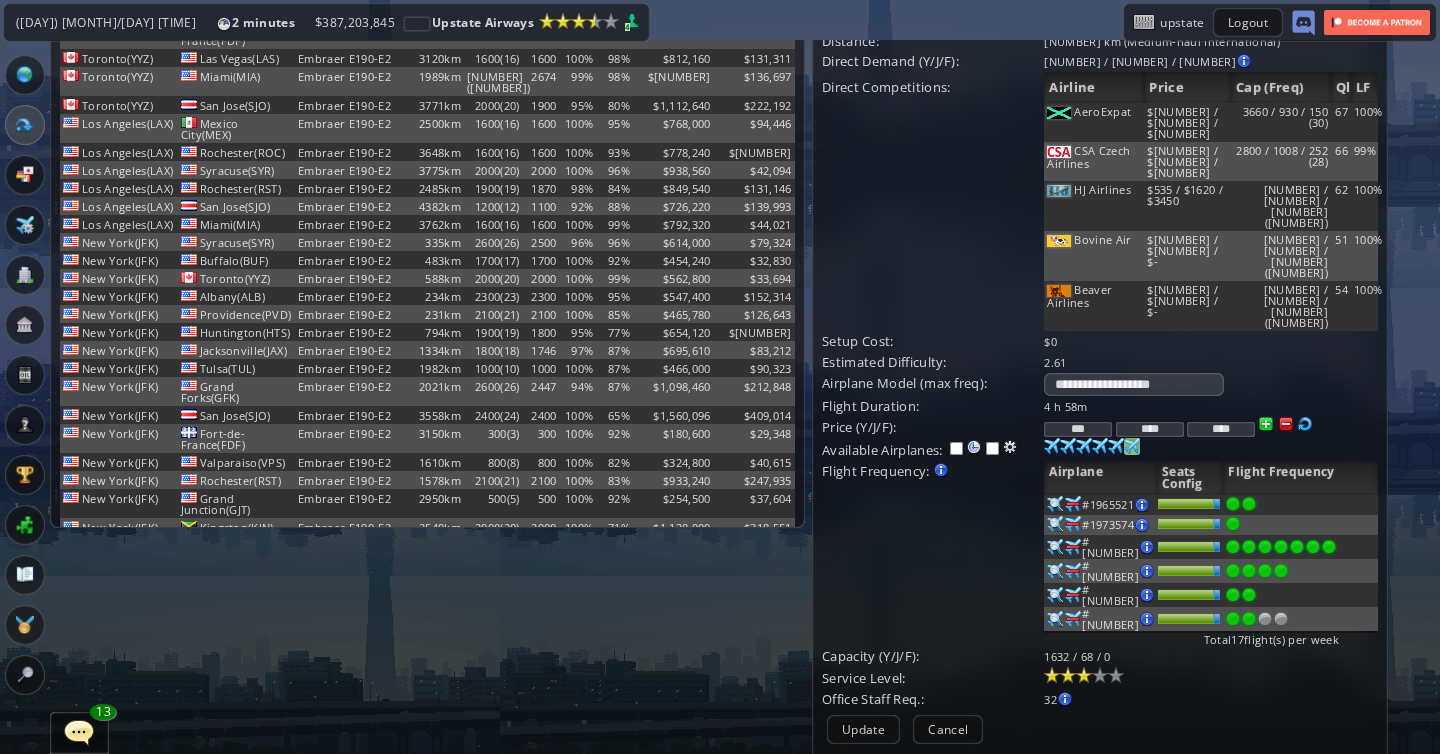click at bounding box center [1249, 504] 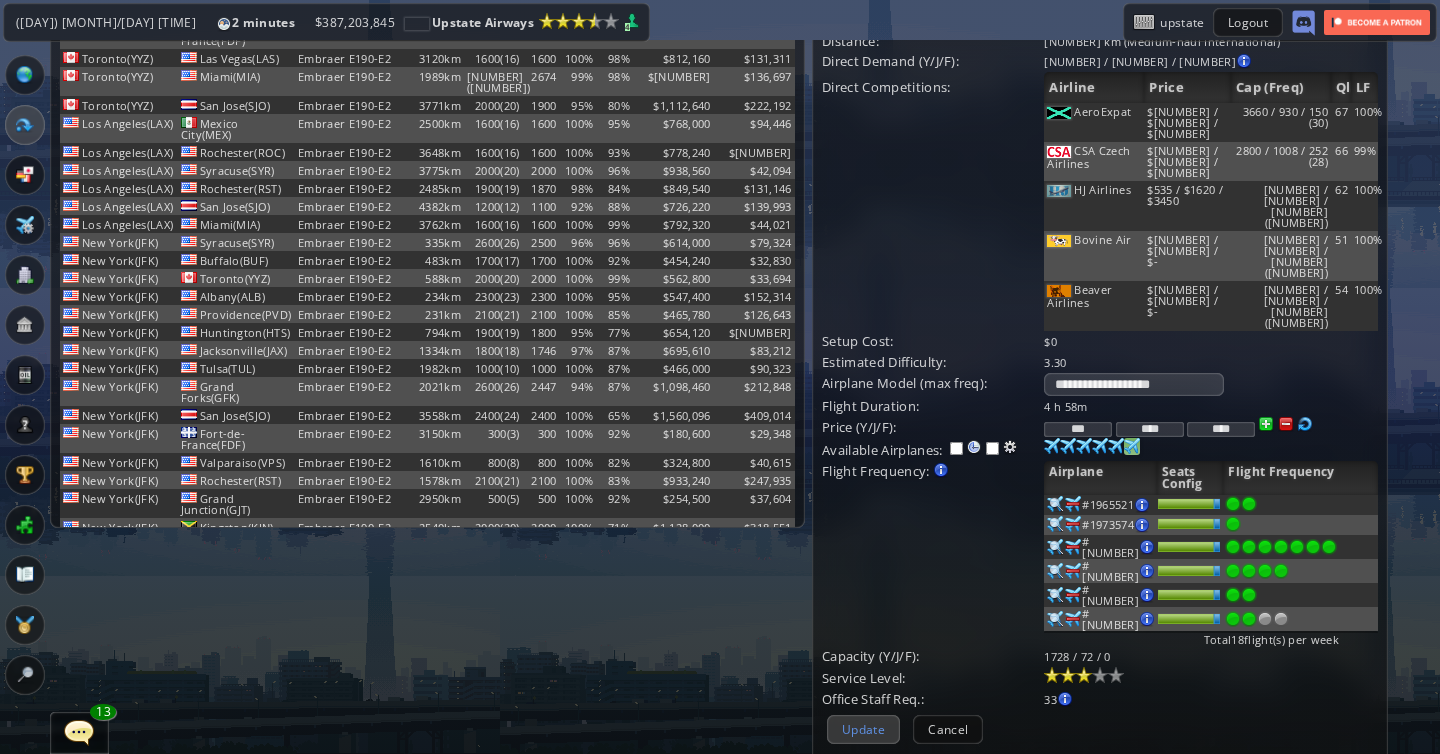 click on "Update" at bounding box center [863, 729] 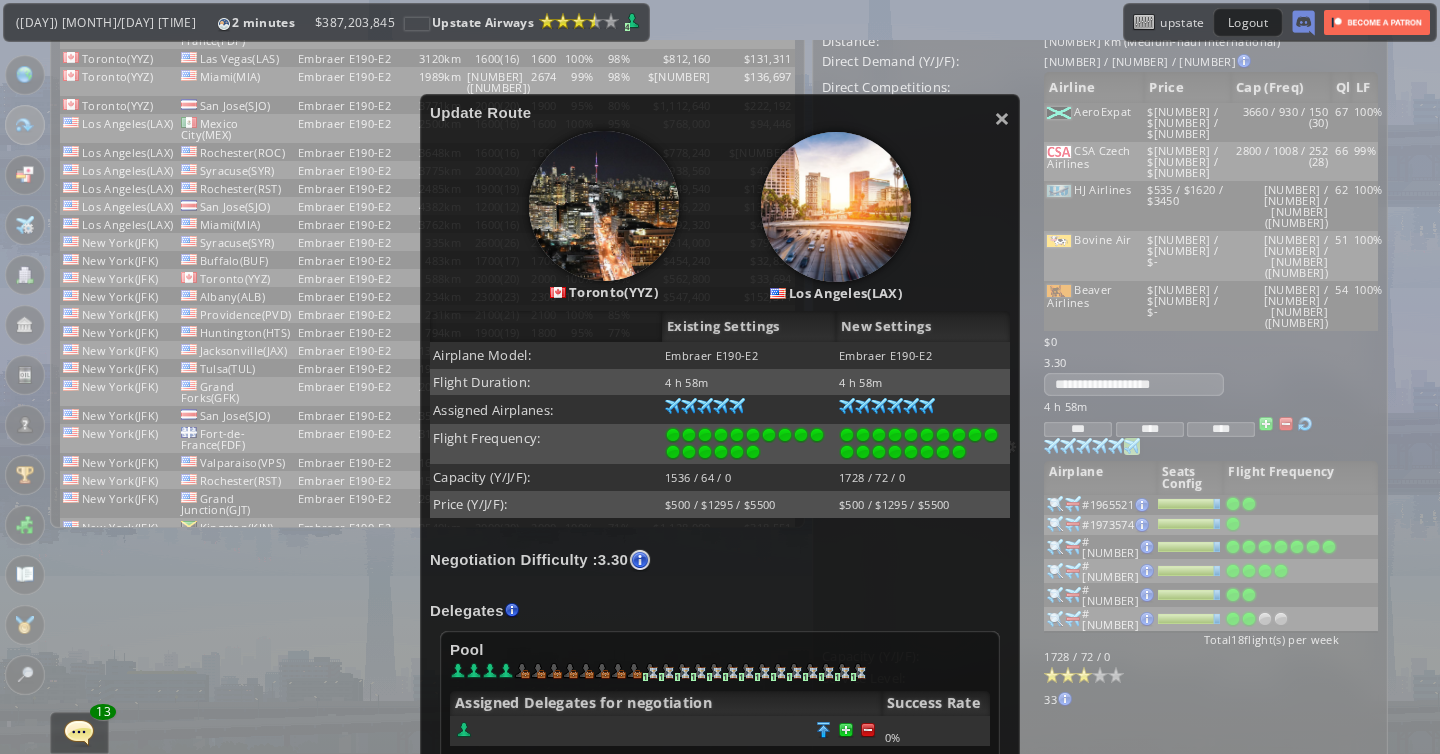 scroll, scrollTop: 308, scrollLeft: 0, axis: vertical 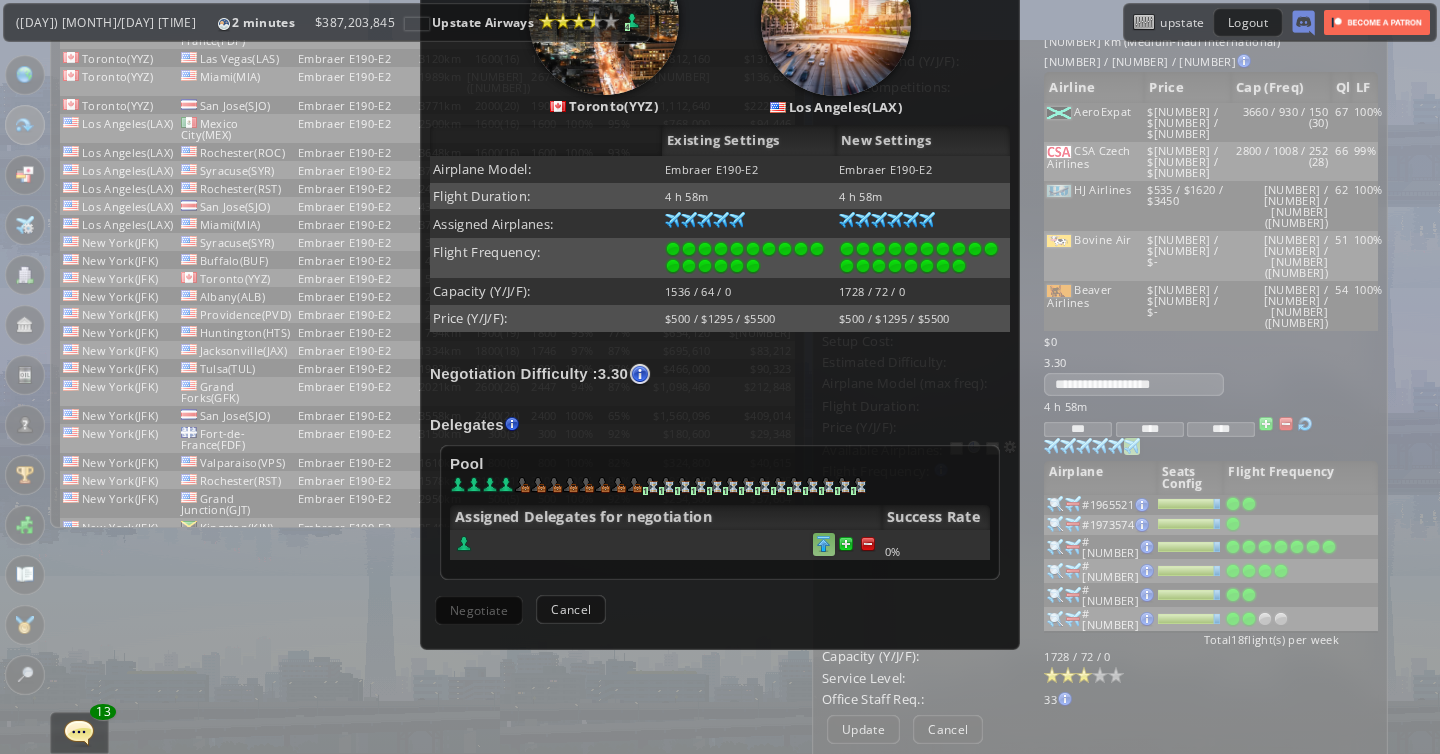 click at bounding box center [868, 544] 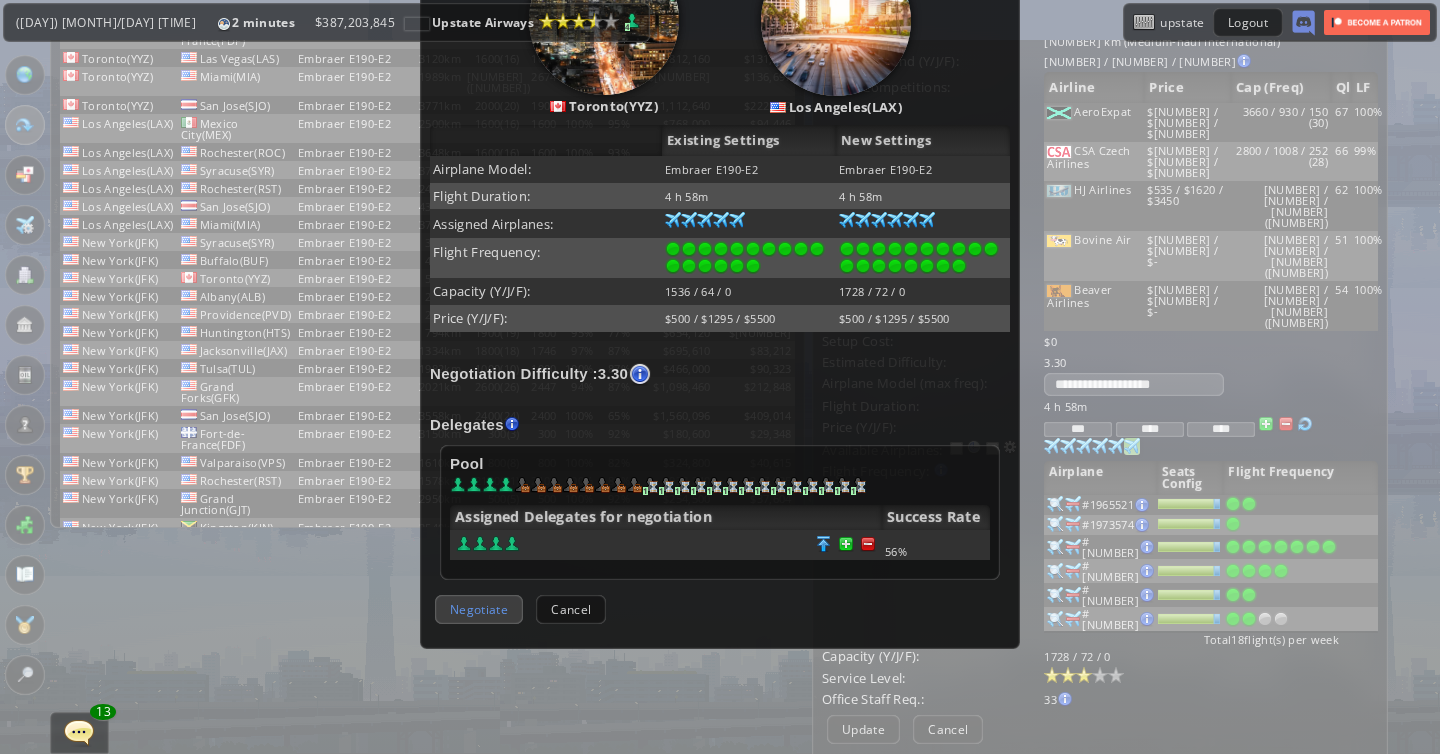 click on "Negotiate" at bounding box center [479, 609] 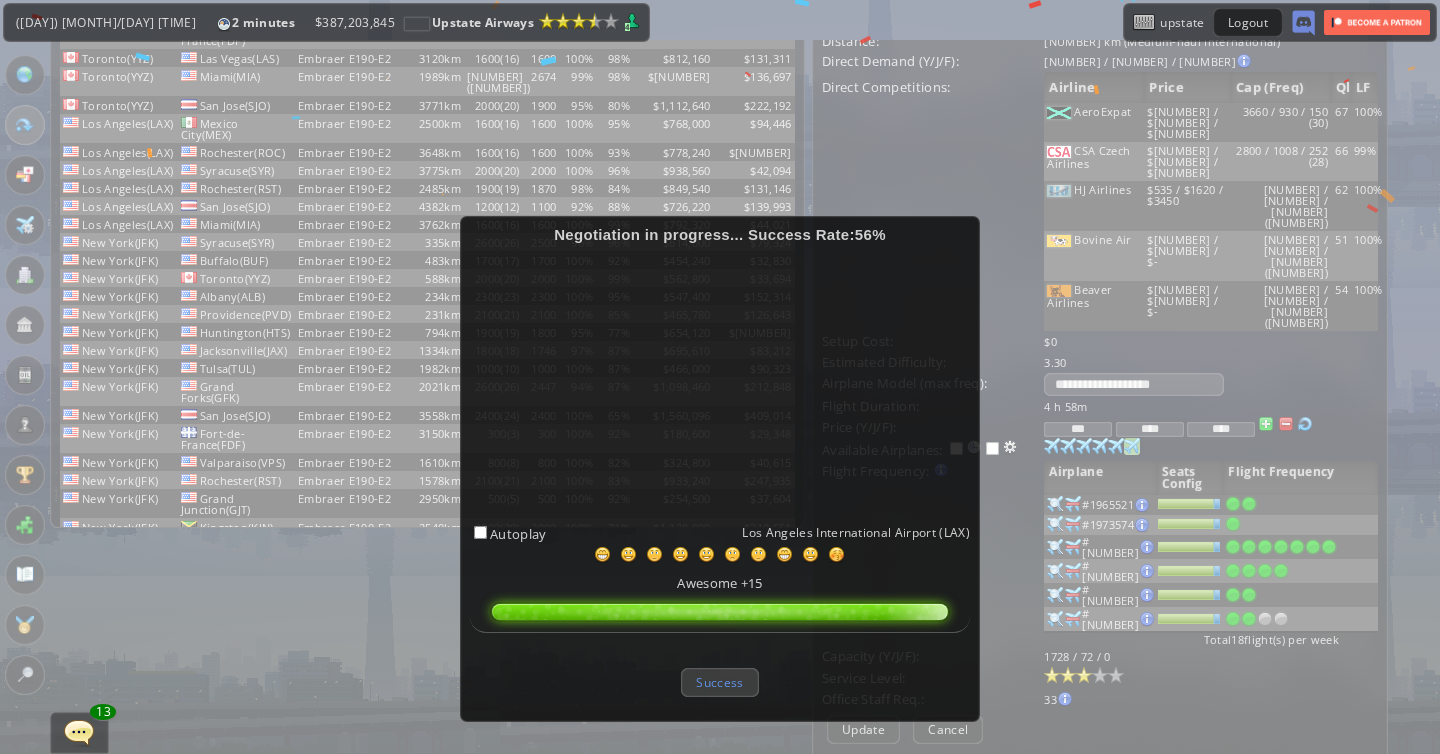 click on "Success" at bounding box center (719, 682) 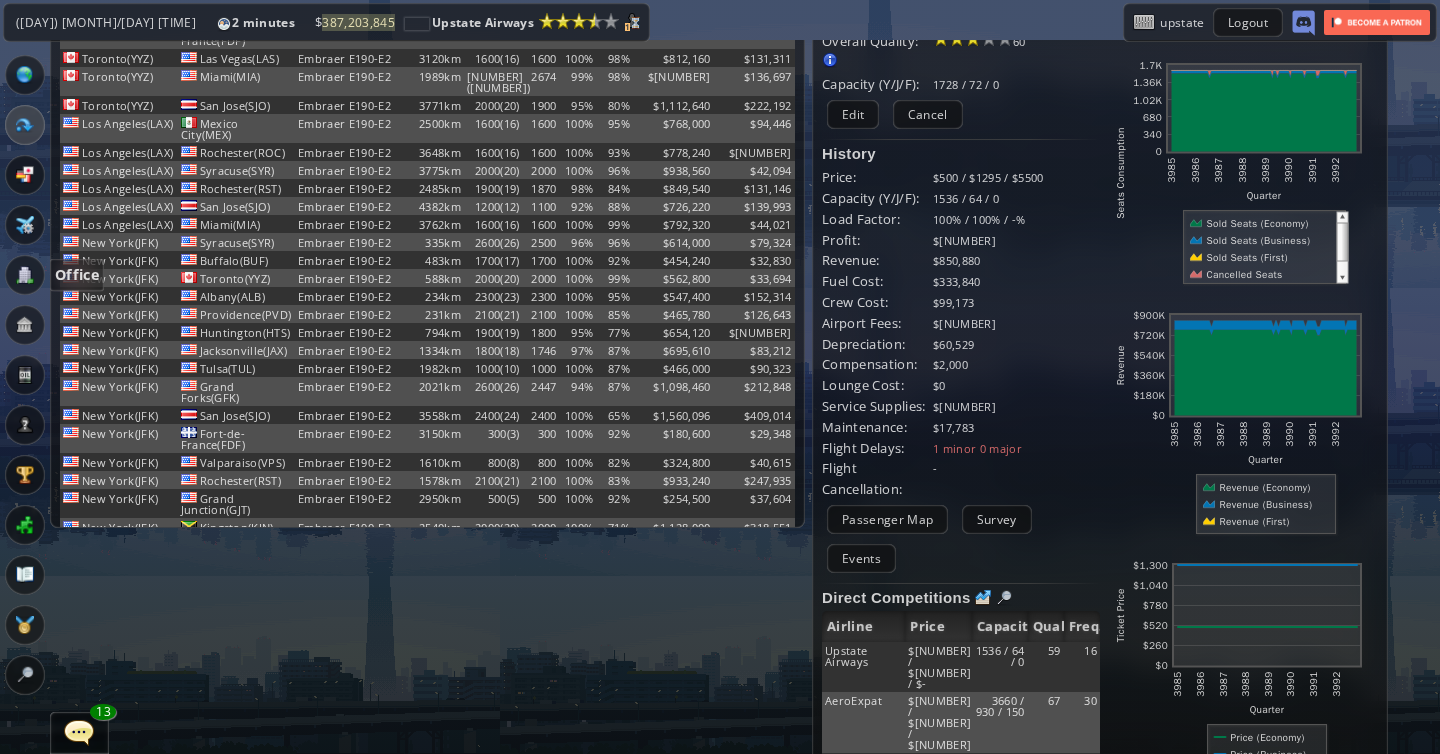 click at bounding box center (25, 275) 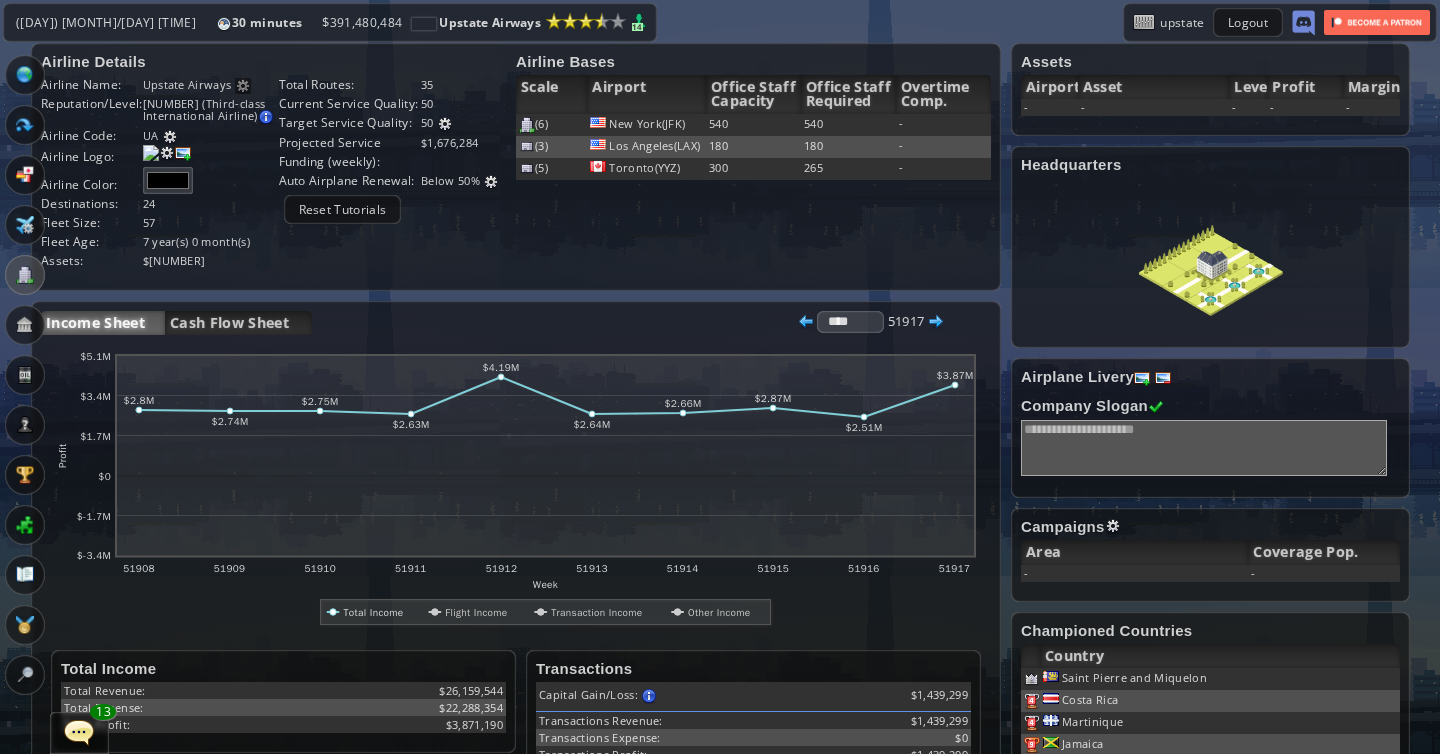 scroll, scrollTop: 0, scrollLeft: 19, axis: horizontal 